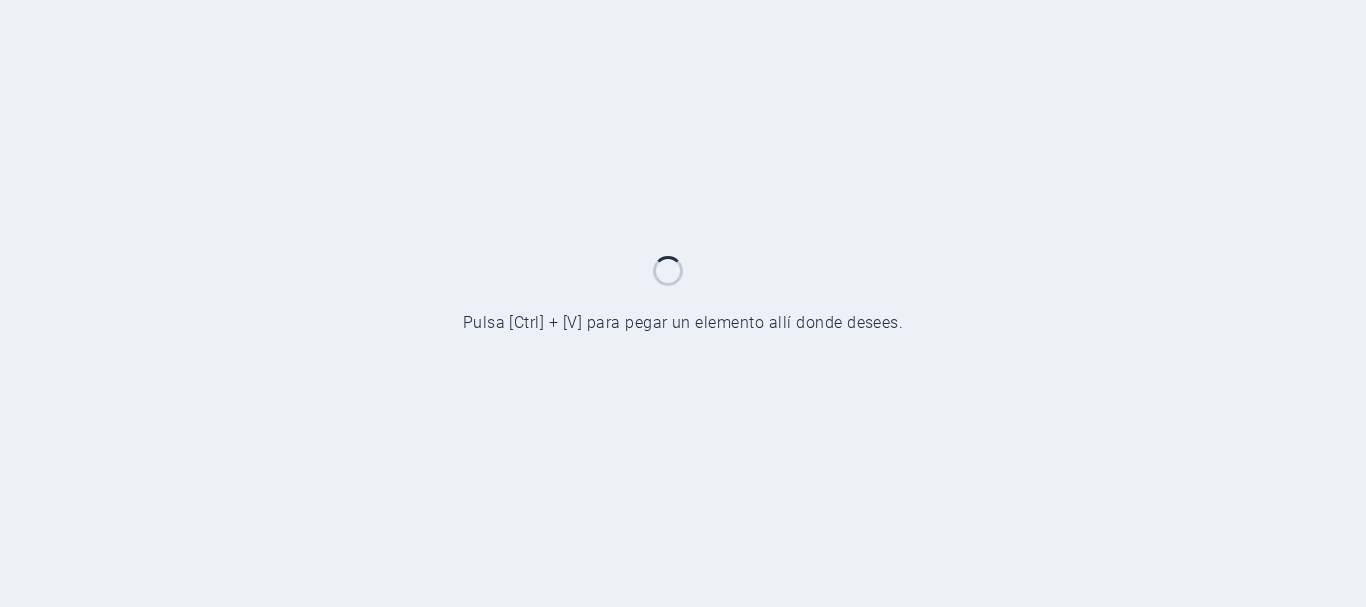 scroll, scrollTop: 0, scrollLeft: 0, axis: both 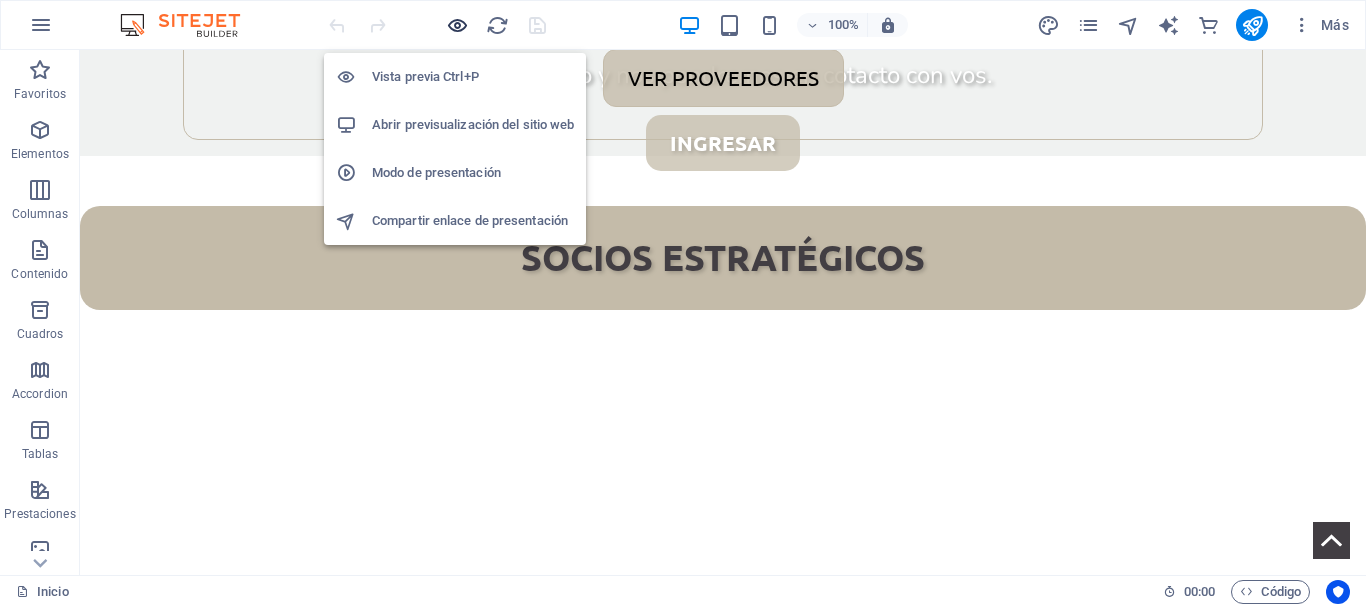 click at bounding box center (457, 25) 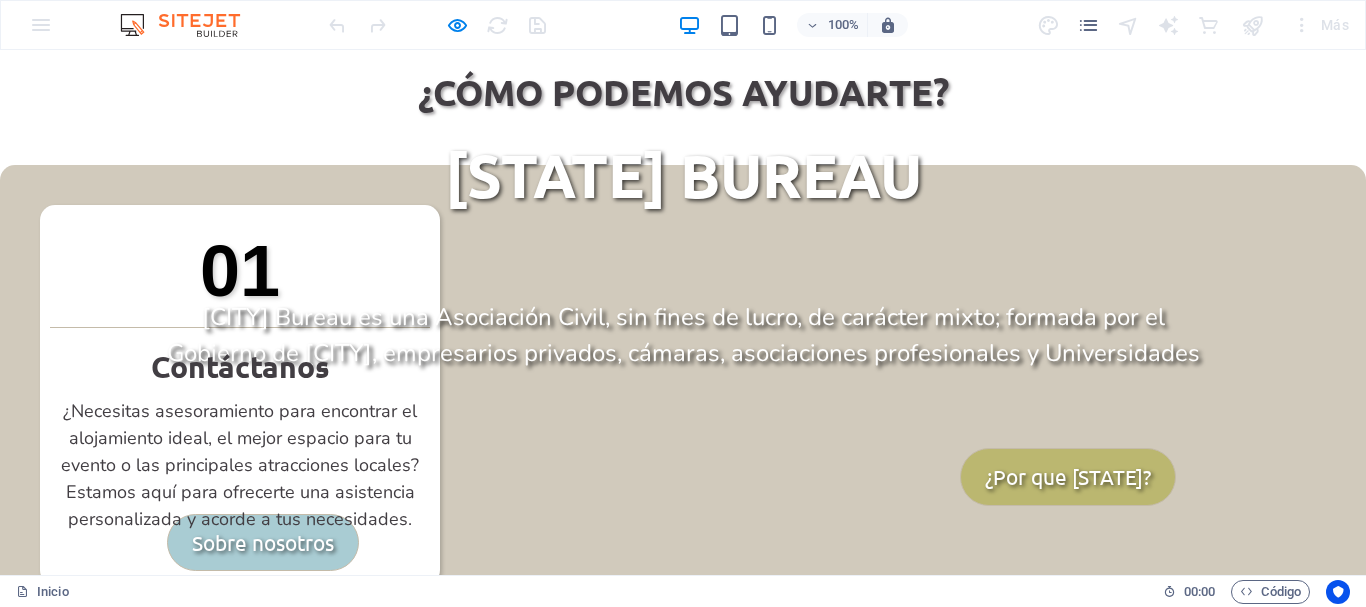 scroll, scrollTop: 0, scrollLeft: 0, axis: both 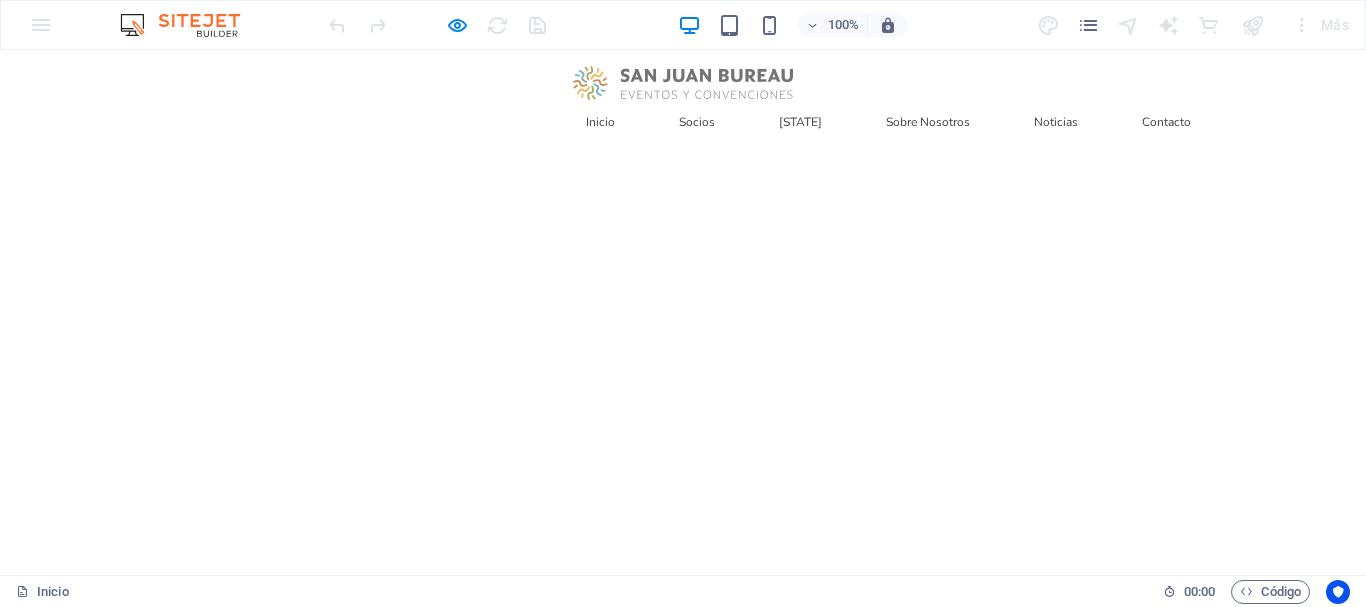 click on "Contacto" at bounding box center (1166, 122) 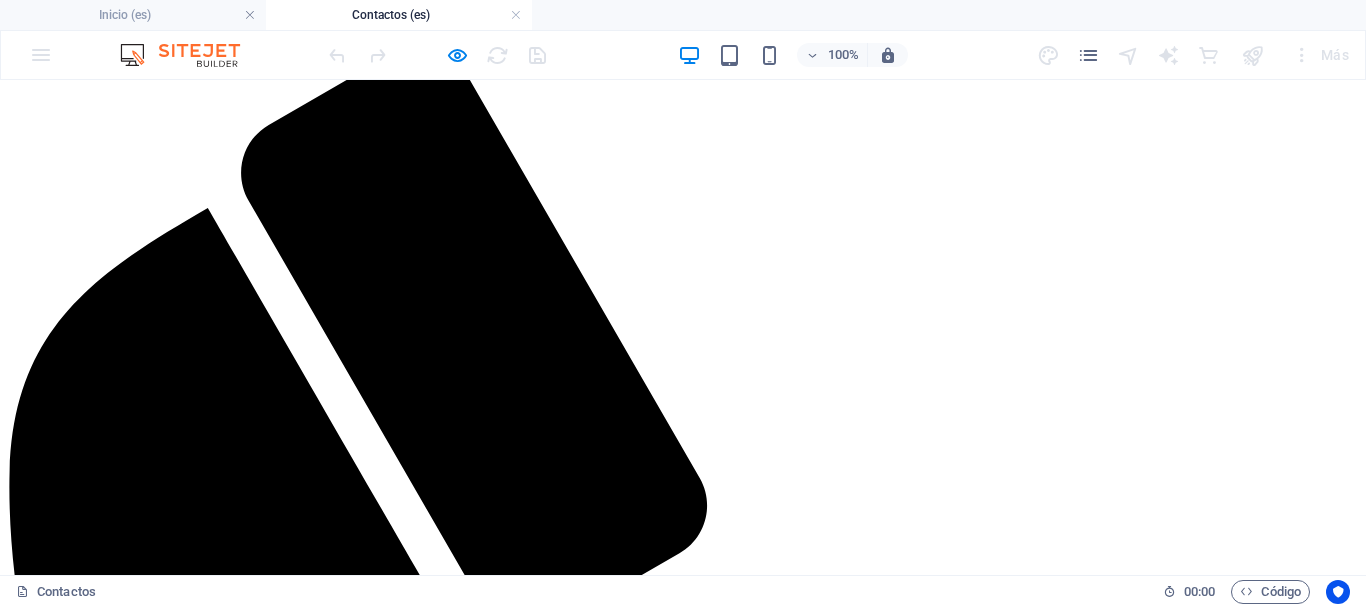 scroll, scrollTop: 0, scrollLeft: 0, axis: both 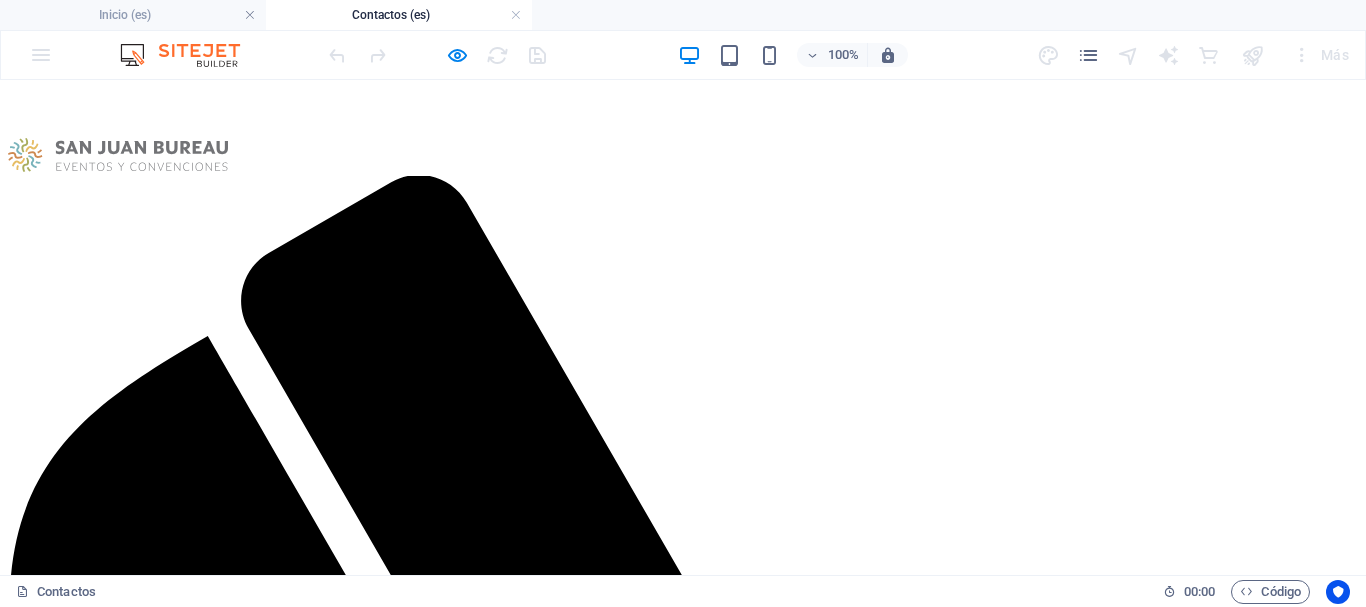 click on "Inicio Socios [CITY] Sobre Nosotros Noticias Contacto" at bounding box center [683, 2043] 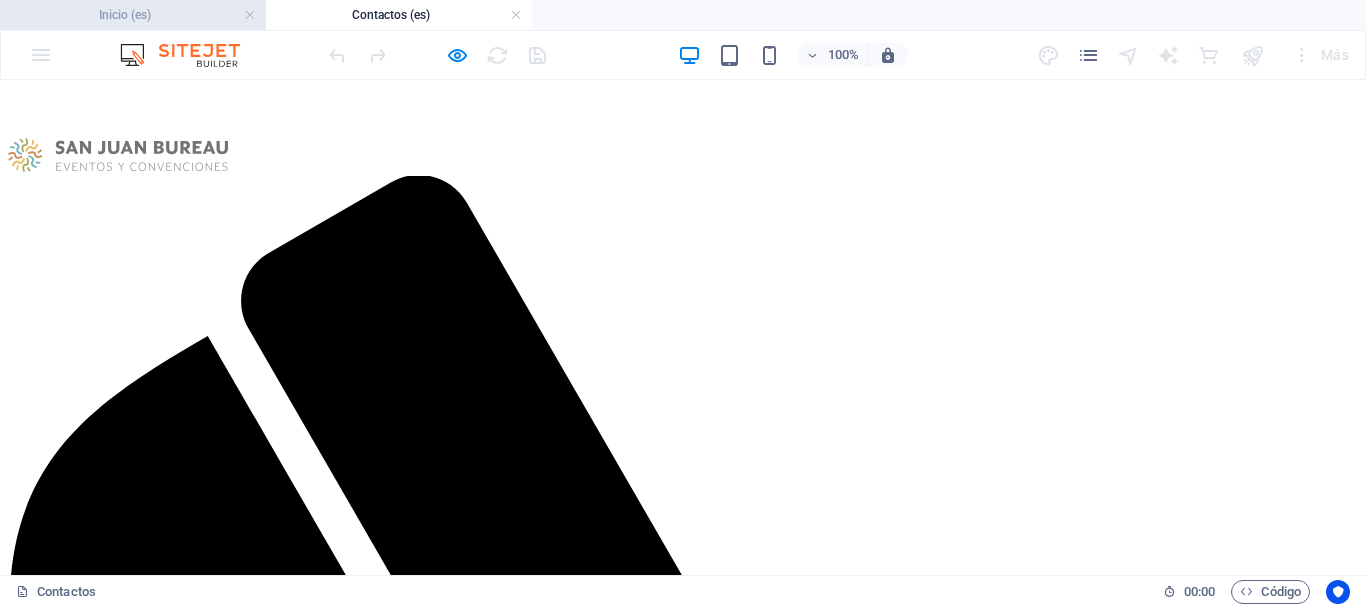 click on "Inicio (es)" at bounding box center (133, 15) 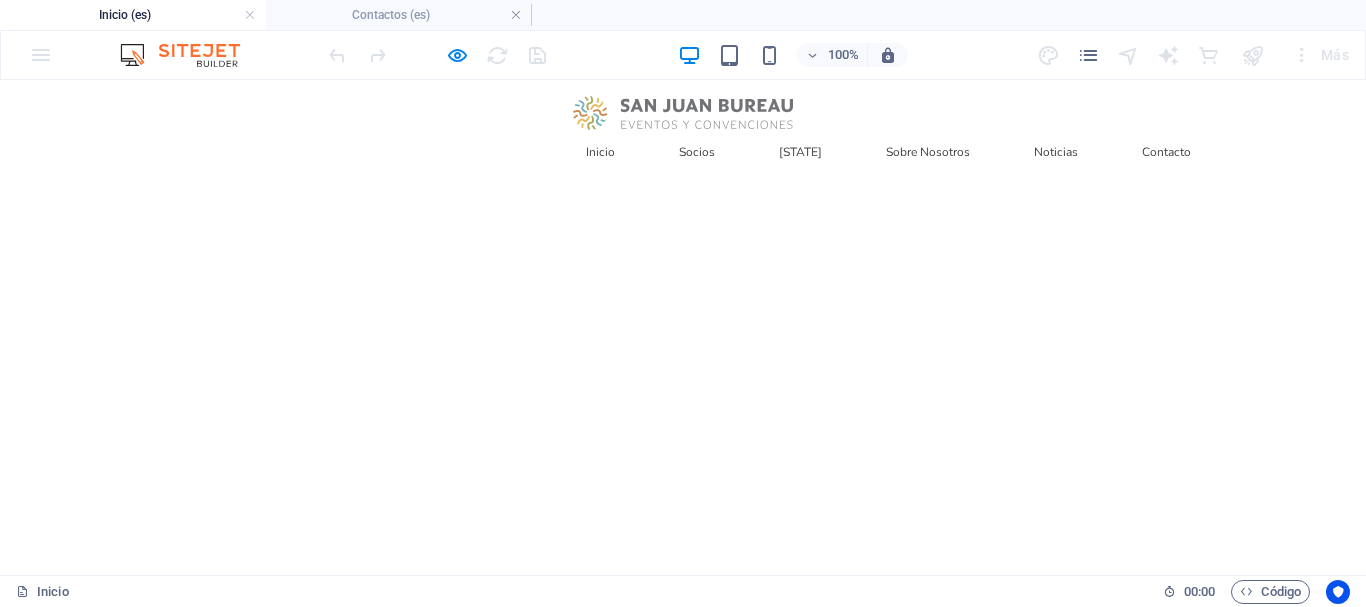 click on "Noticias" at bounding box center [1056, 152] 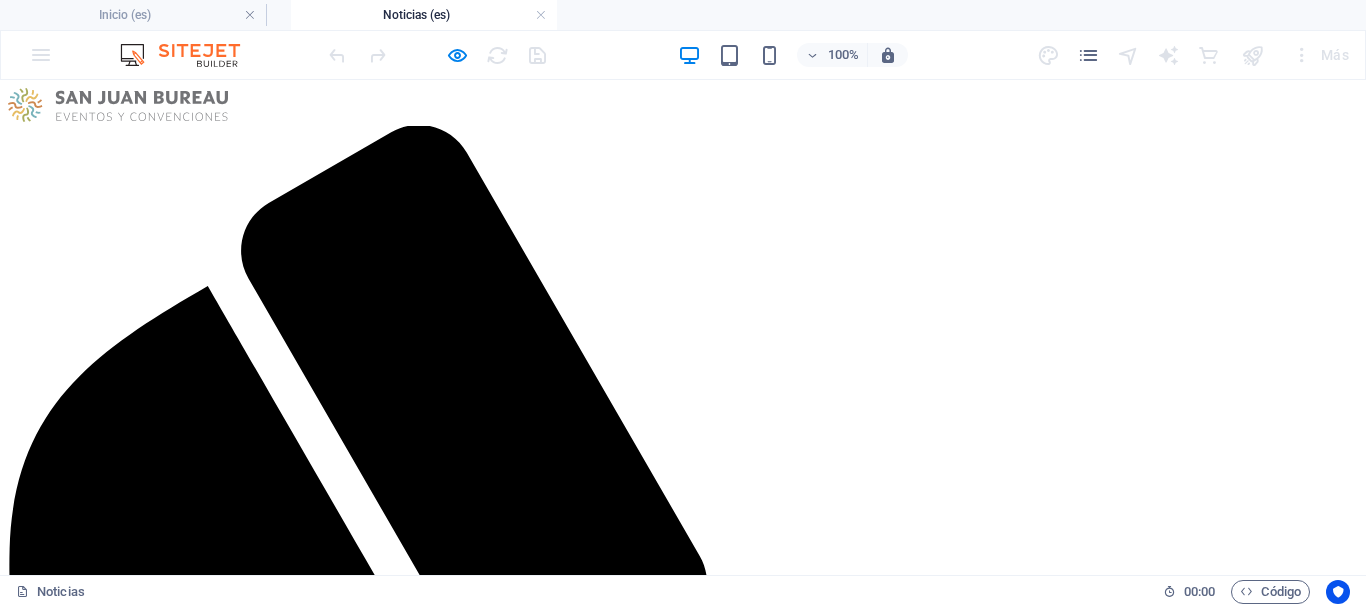 scroll, scrollTop: 0, scrollLeft: 0, axis: both 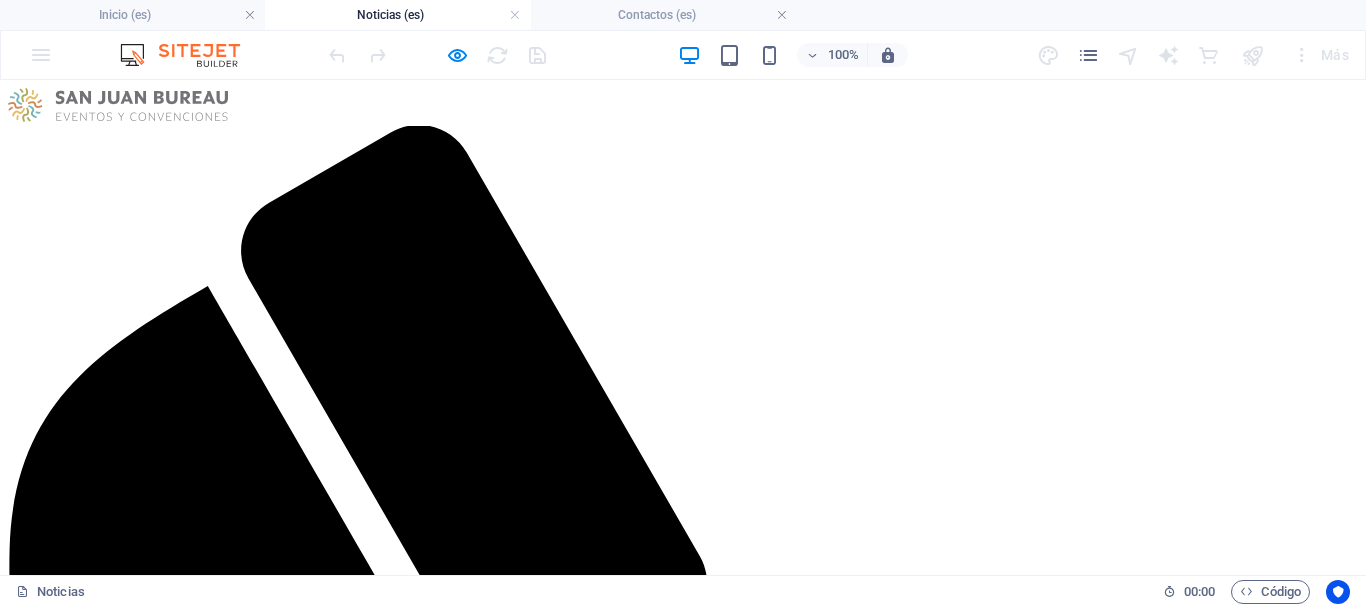 drag, startPoint x: 654, startPoint y: 18, endPoint x: 395, endPoint y: 22, distance: 259.03088 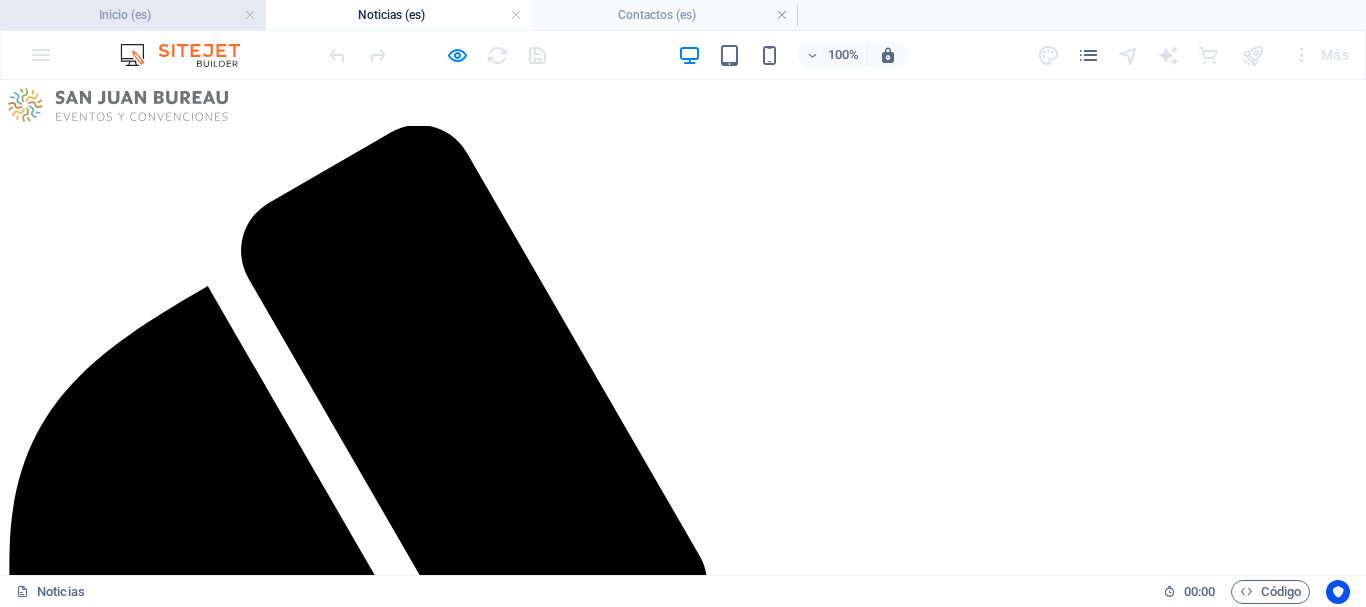 click on "Inicio (es)" at bounding box center [133, 15] 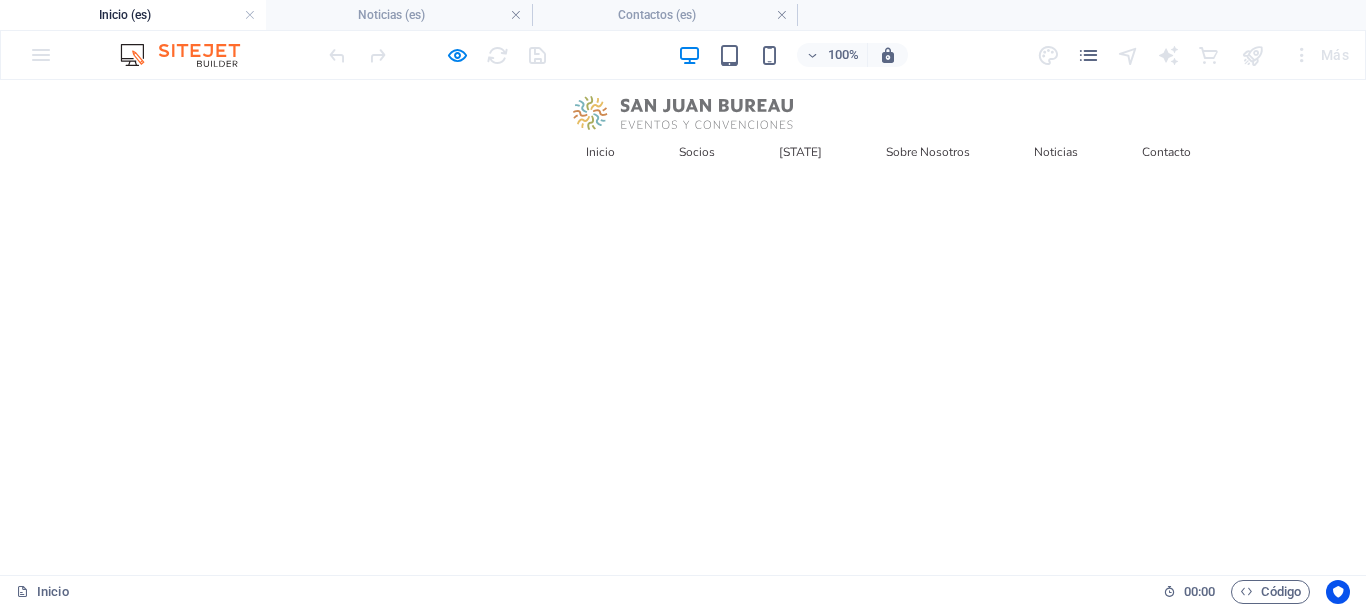 click on "Sobre Nosotros" at bounding box center (928, 152) 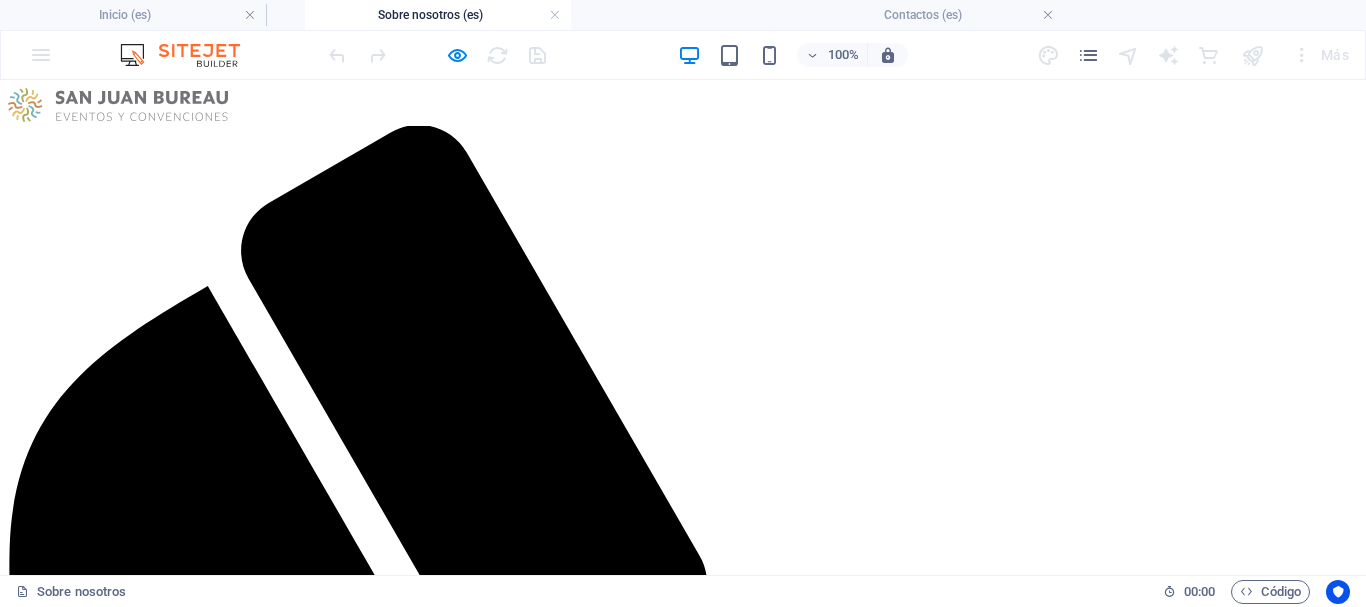 scroll, scrollTop: 0, scrollLeft: 0, axis: both 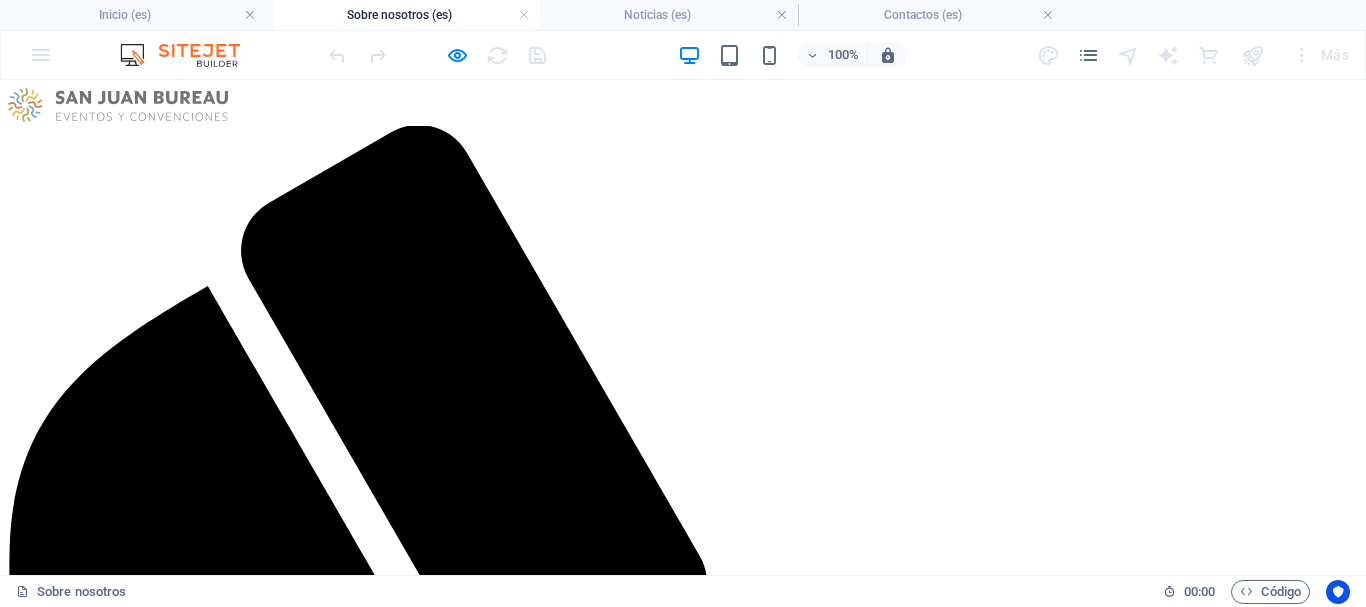 drag, startPoint x: 557, startPoint y: 19, endPoint x: 392, endPoint y: 21, distance: 165.01212 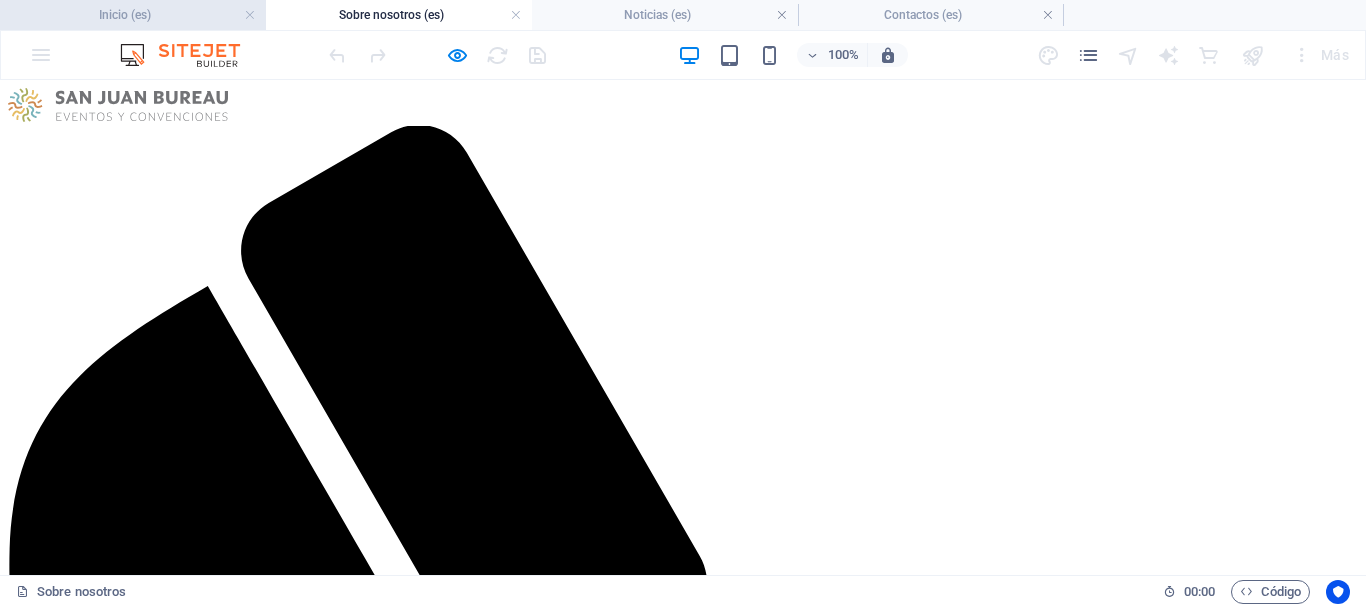 click on "Inicio (es)" at bounding box center (133, 15) 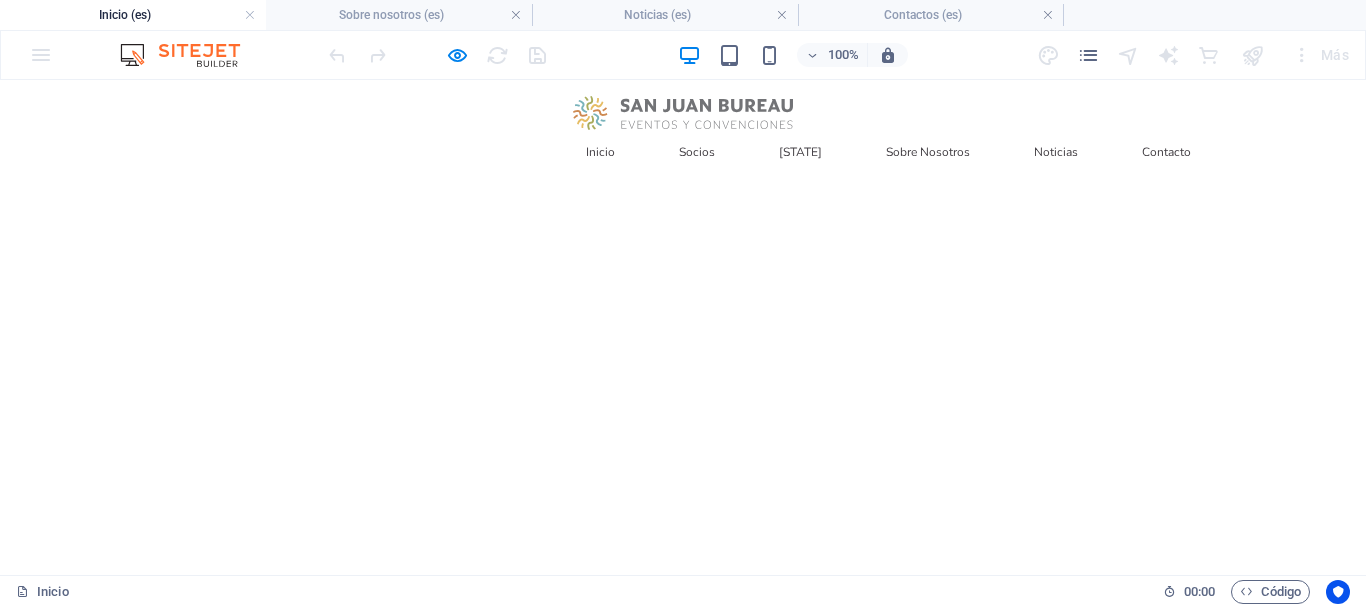 click on "[STATE]" at bounding box center [800, 152] 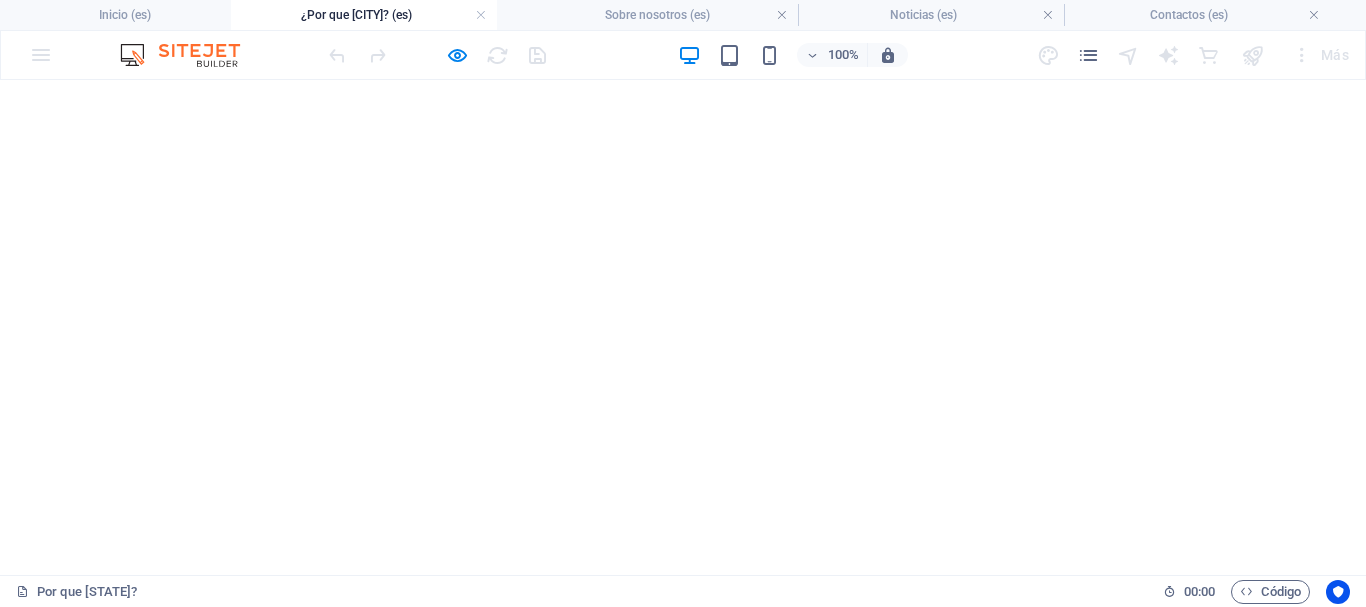 drag, startPoint x: 1214, startPoint y: 16, endPoint x: 381, endPoint y: 43, distance: 833.43744 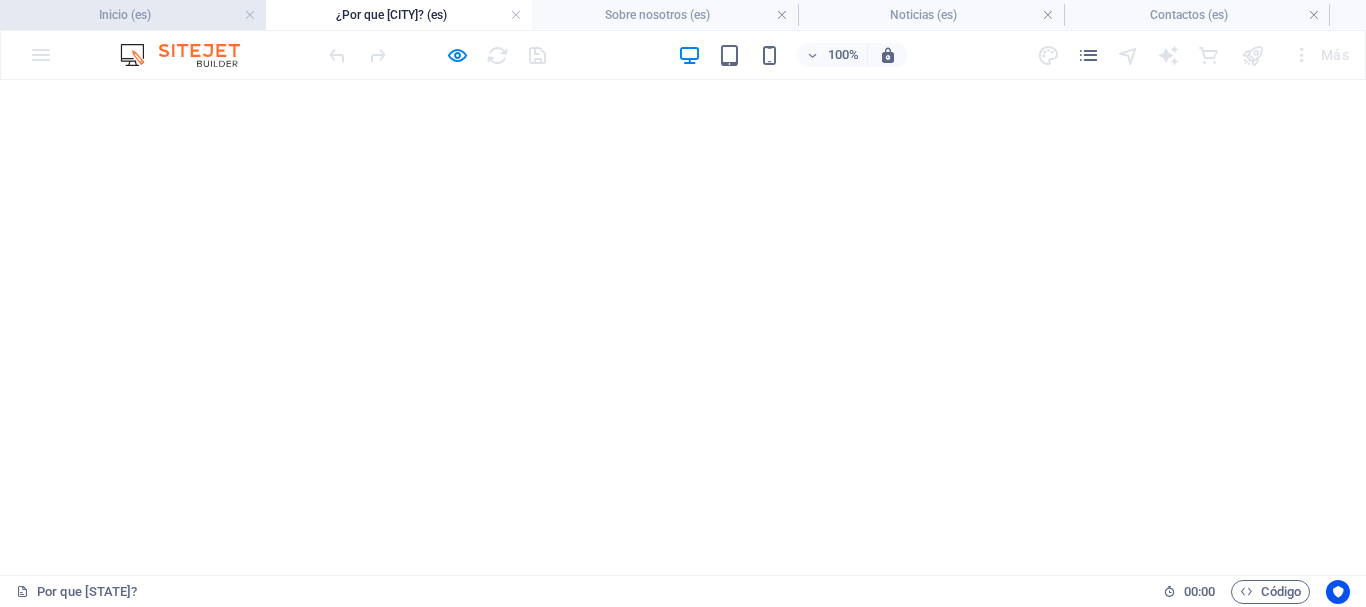 click on "Inicio (es)" at bounding box center [133, 15] 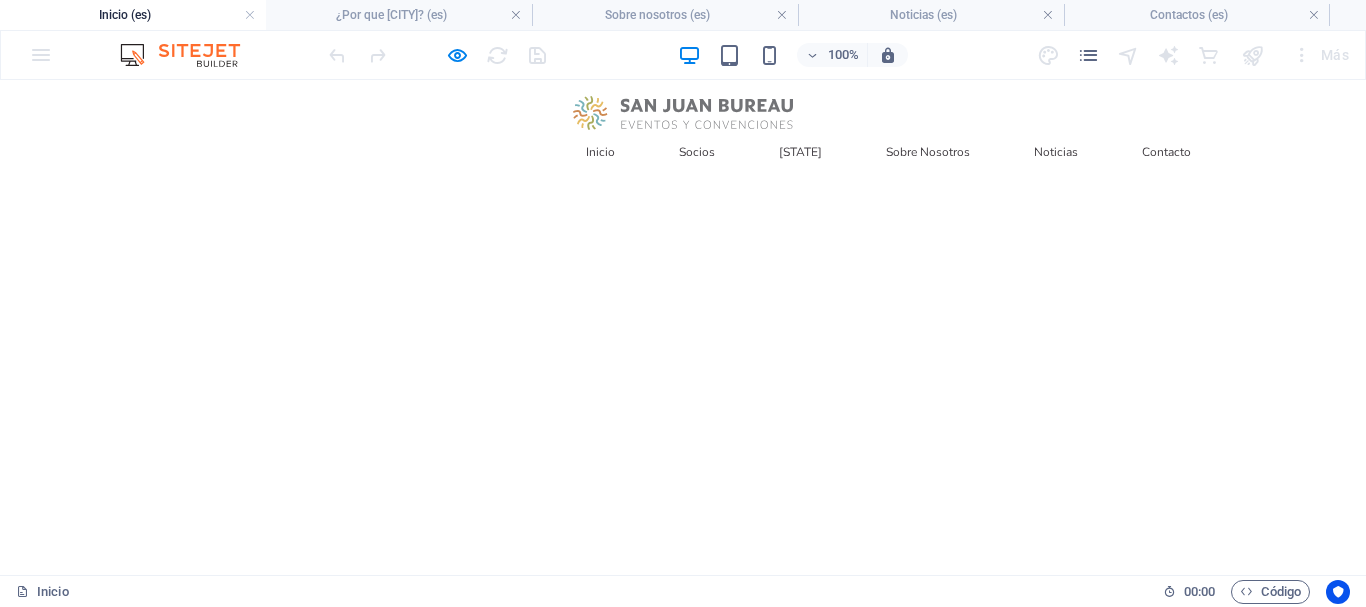 click on "Socios" at bounding box center (697, 152) 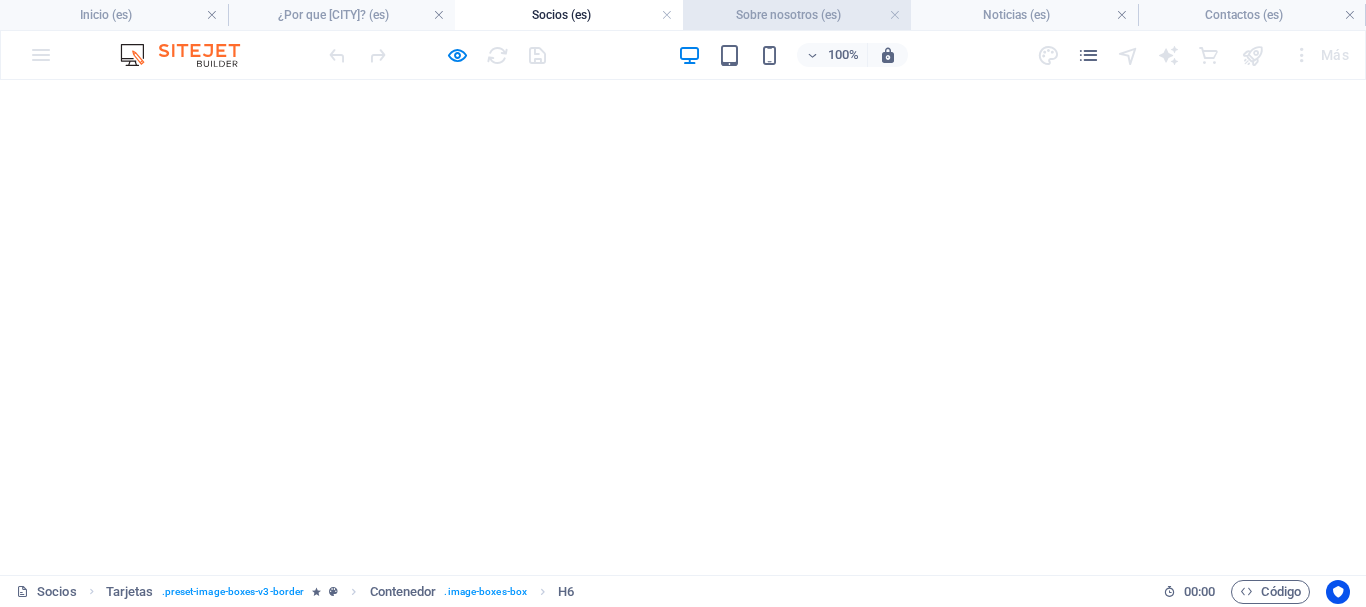 click on "Sobre nosotros (es)" at bounding box center (797, 15) 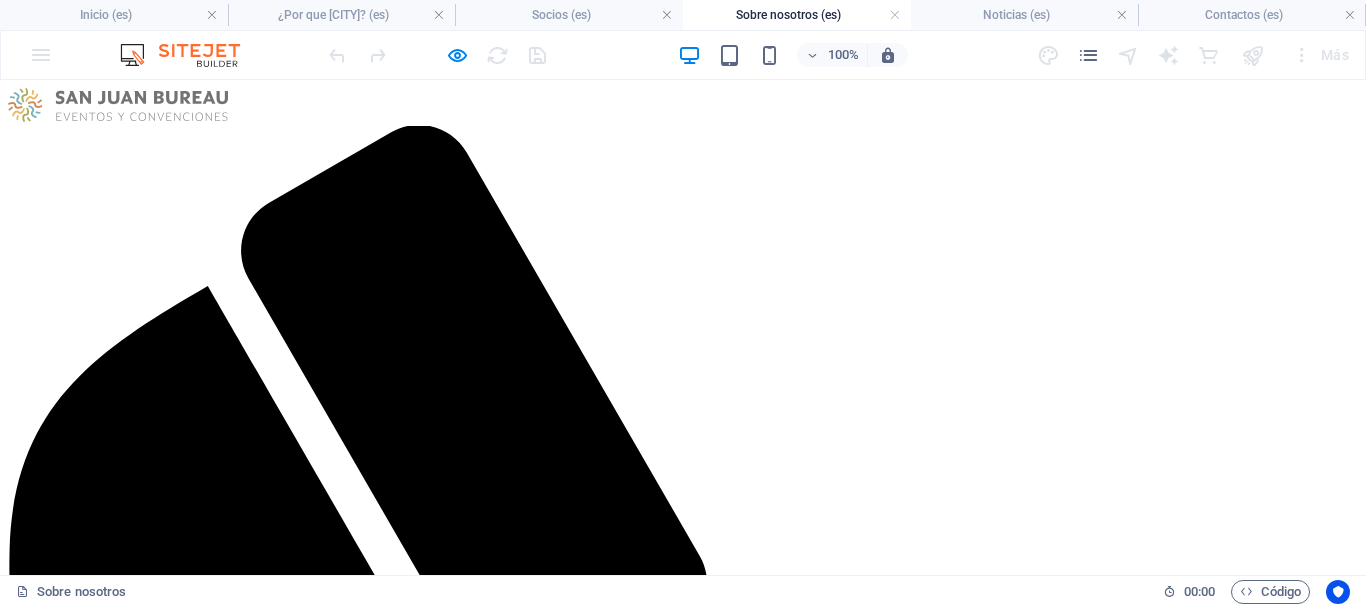 click at bounding box center (683, 2402) 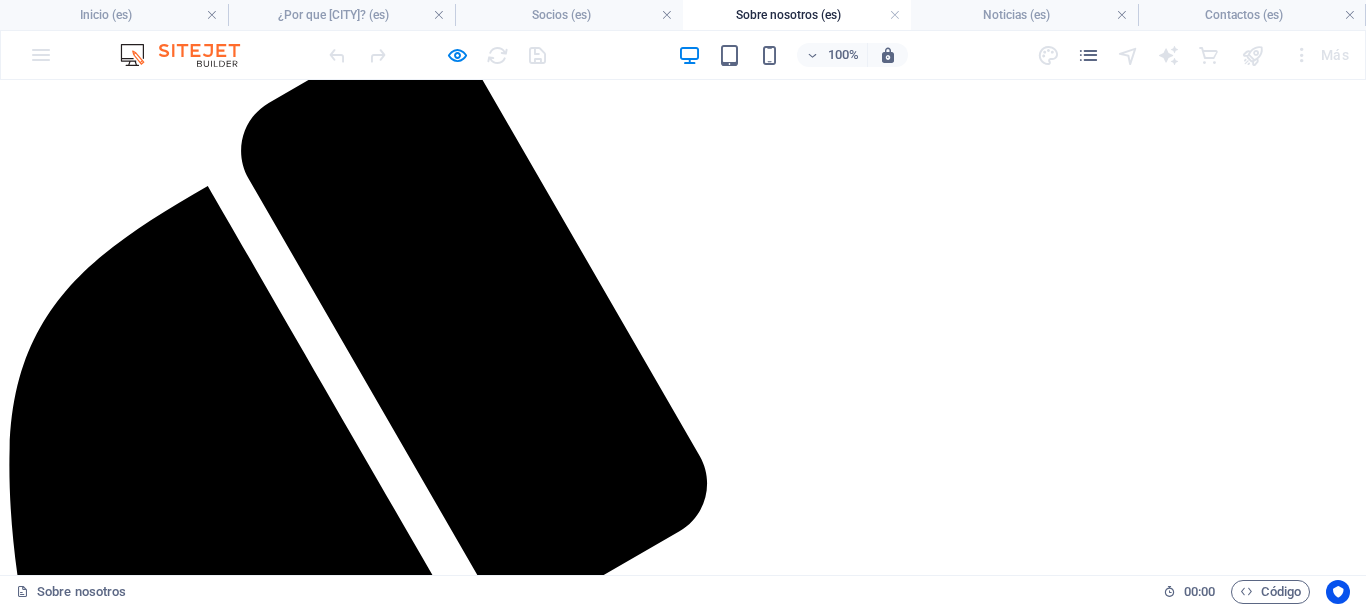scroll, scrollTop: 0, scrollLeft: 0, axis: both 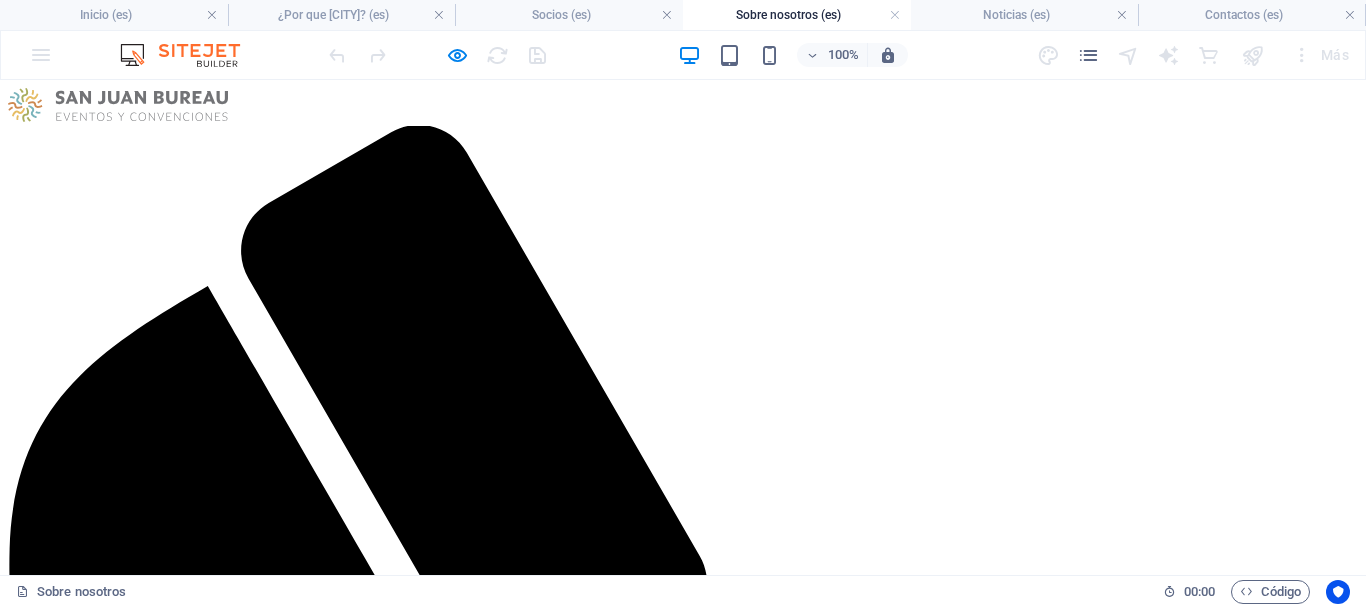 click at bounding box center [683, 2402] 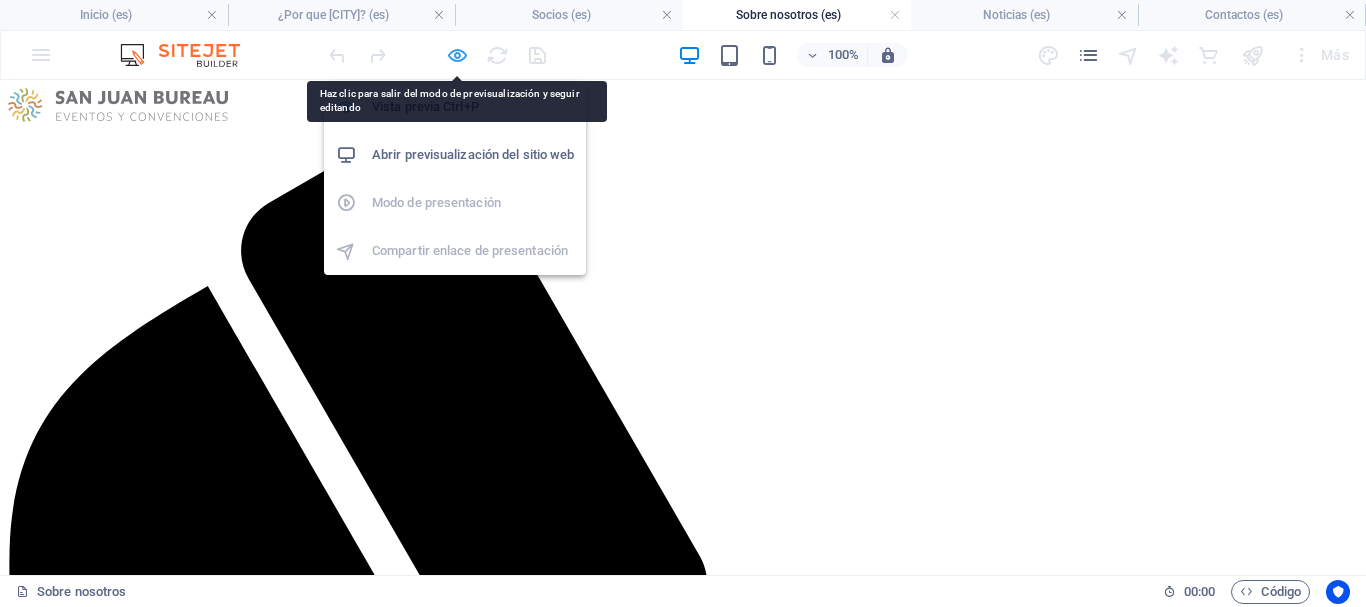 click at bounding box center [457, 55] 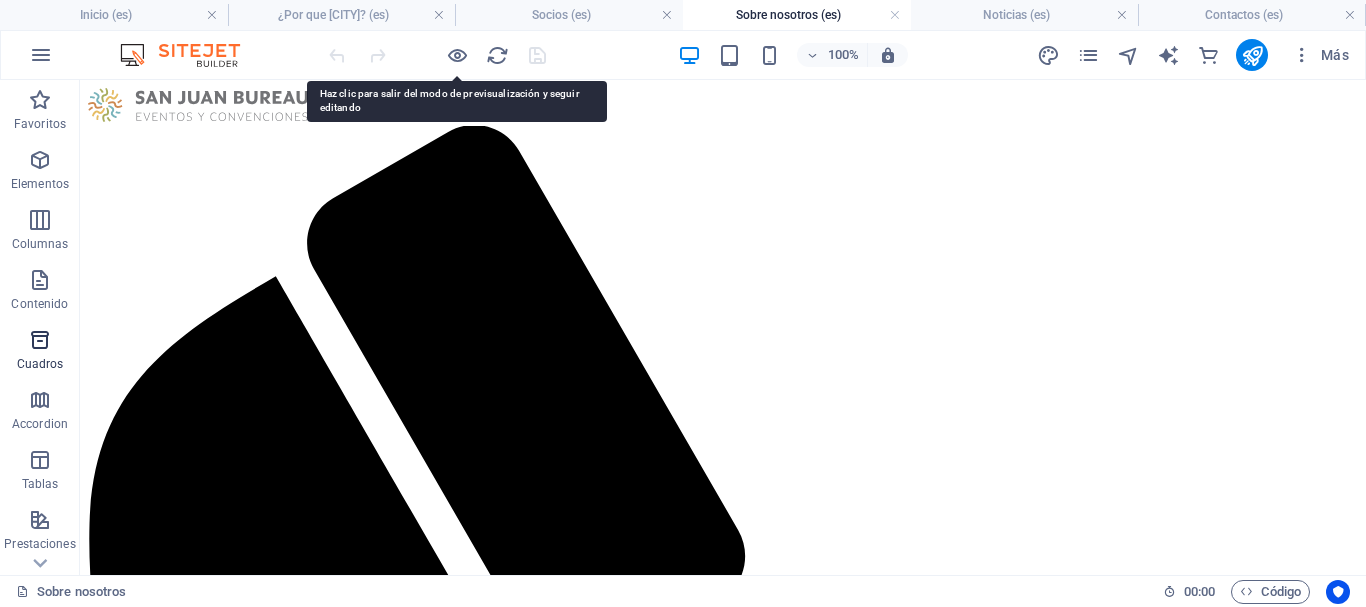 scroll, scrollTop: 0, scrollLeft: 0, axis: both 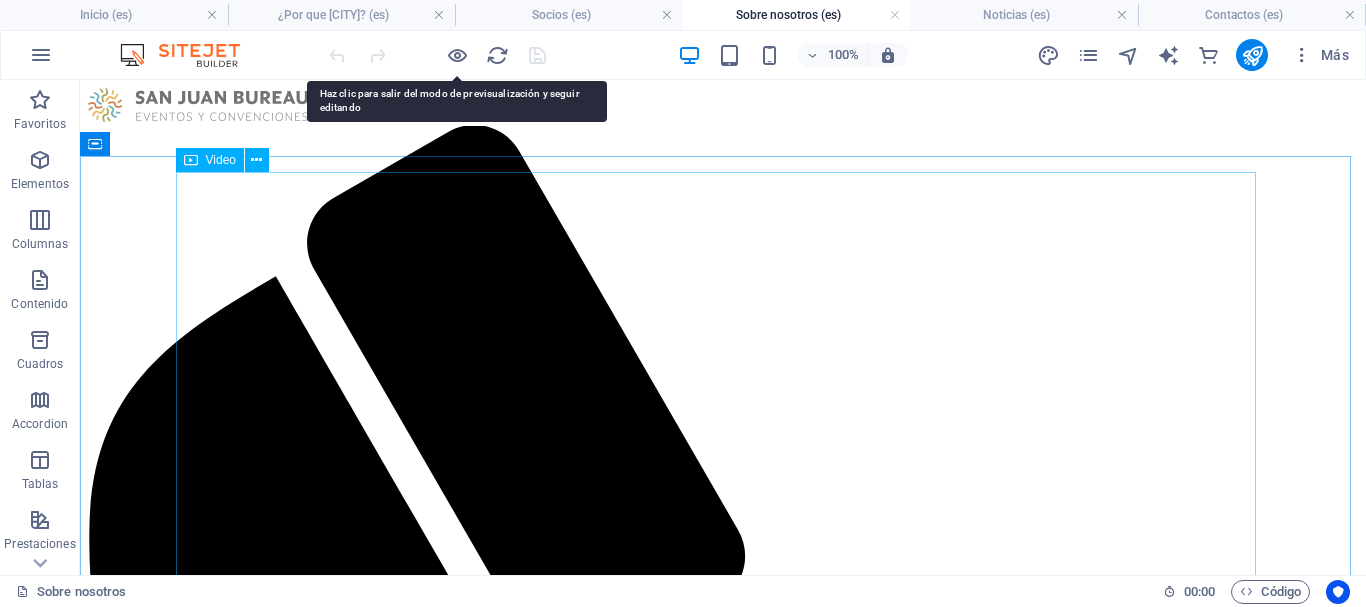 click on "Video" at bounding box center [221, 160] 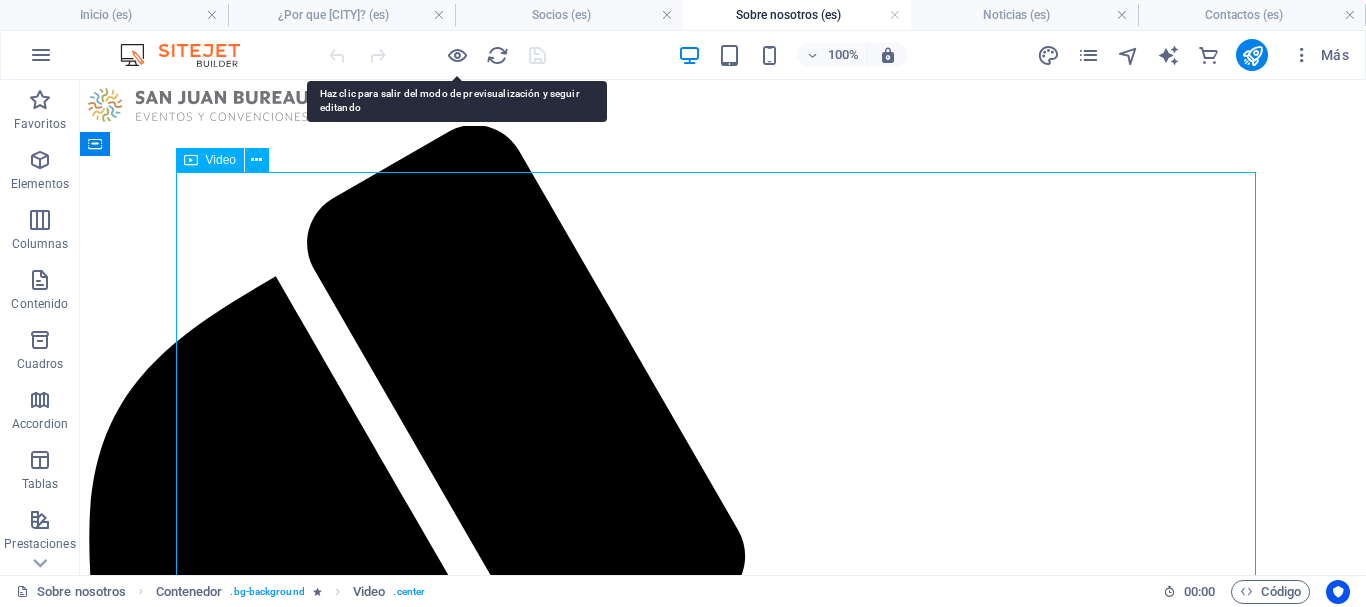 click on "Video" at bounding box center [221, 160] 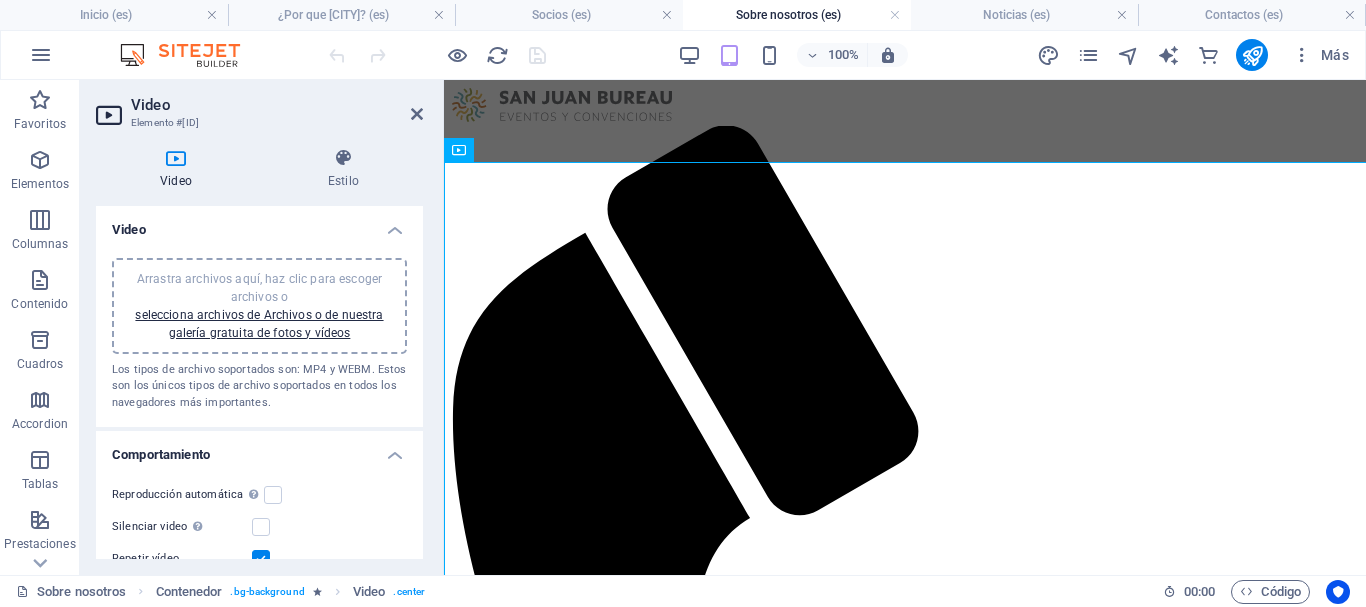 scroll, scrollTop: 0, scrollLeft: 0, axis: both 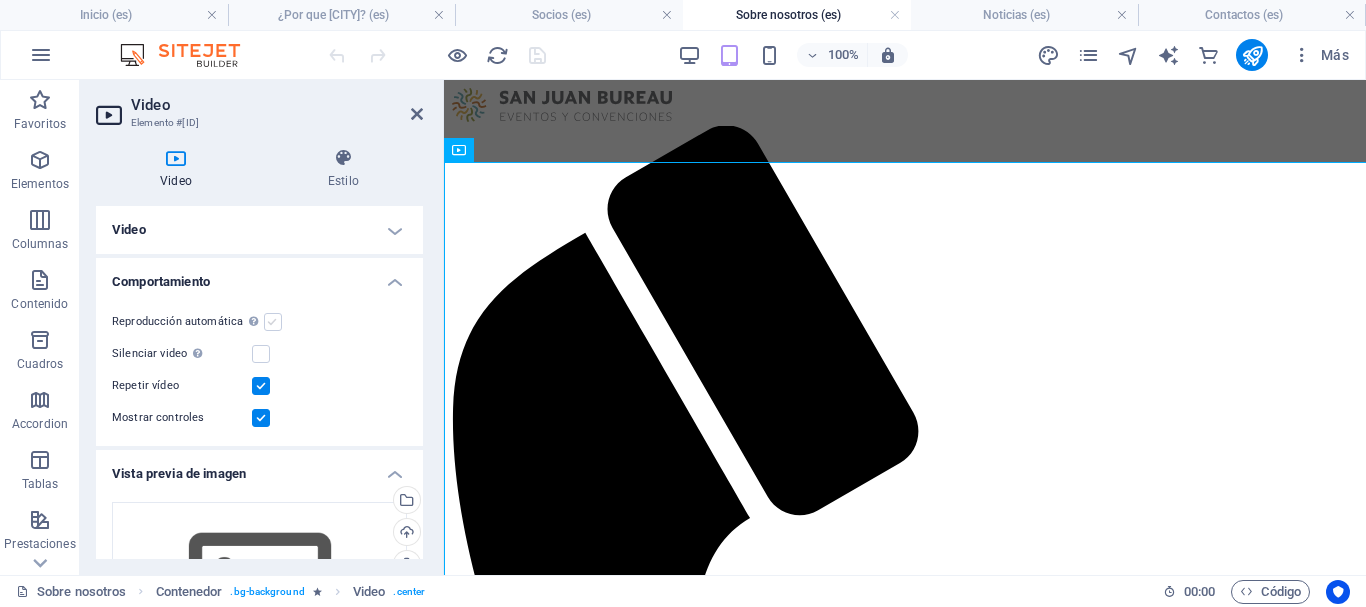click at bounding box center [273, 322] 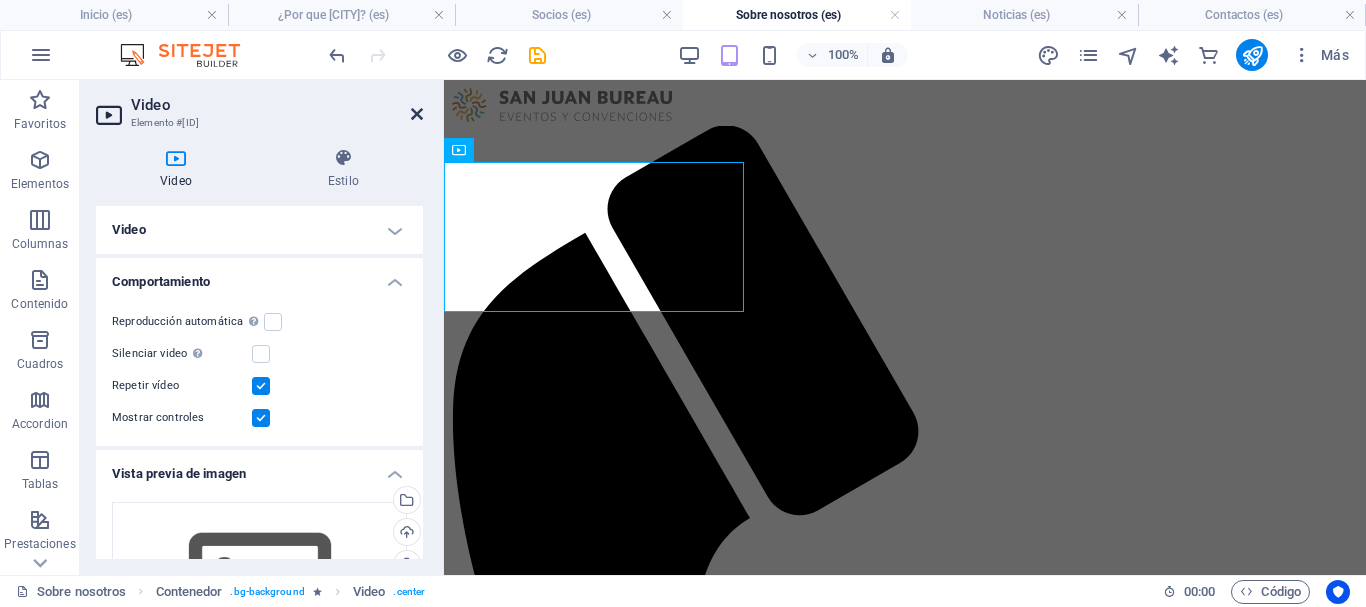 click at bounding box center [417, 114] 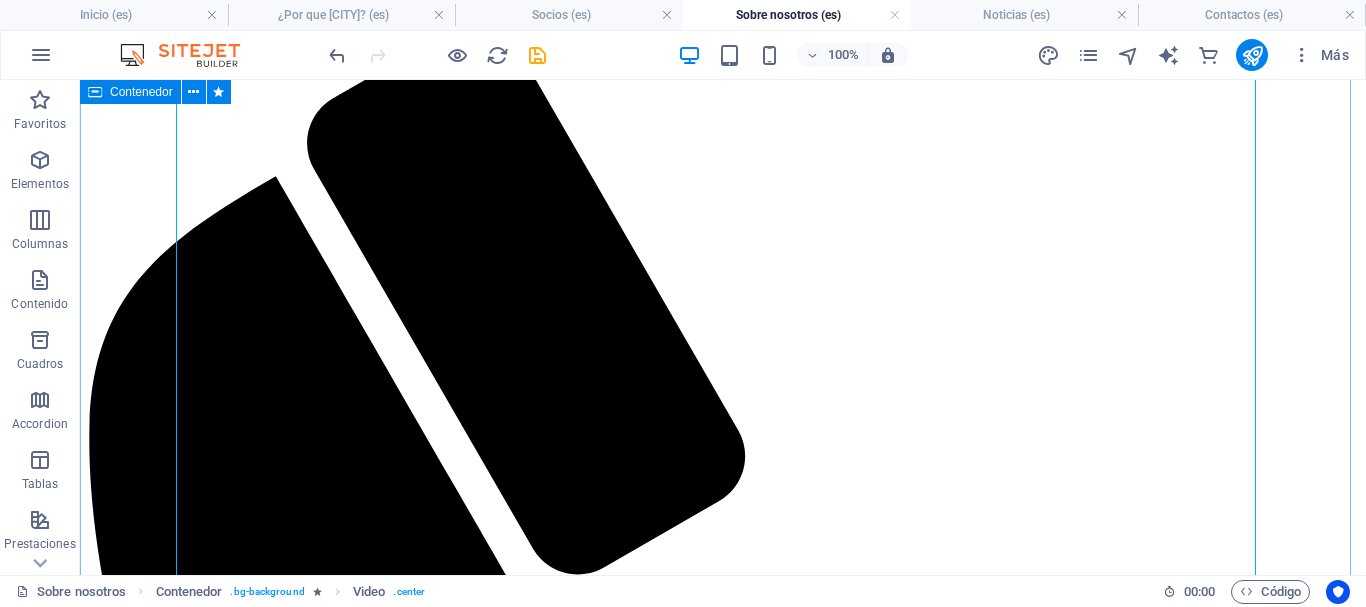 scroll, scrollTop: 0, scrollLeft: 0, axis: both 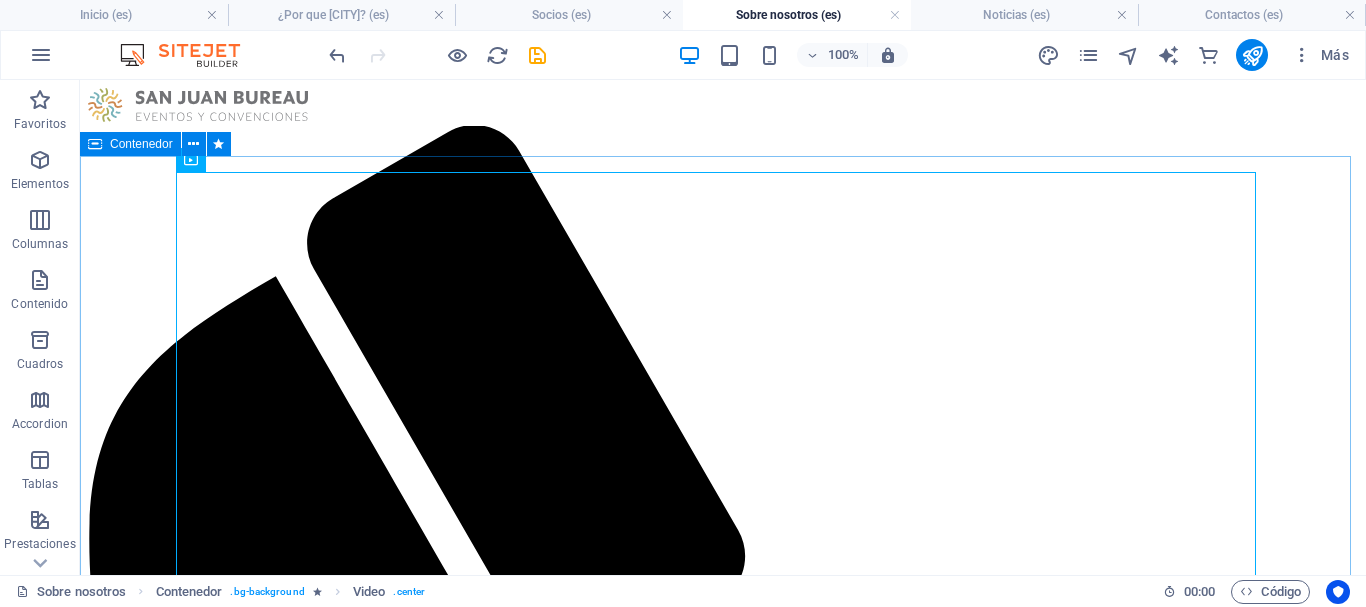 click on "Contenedor" at bounding box center [141, 144] 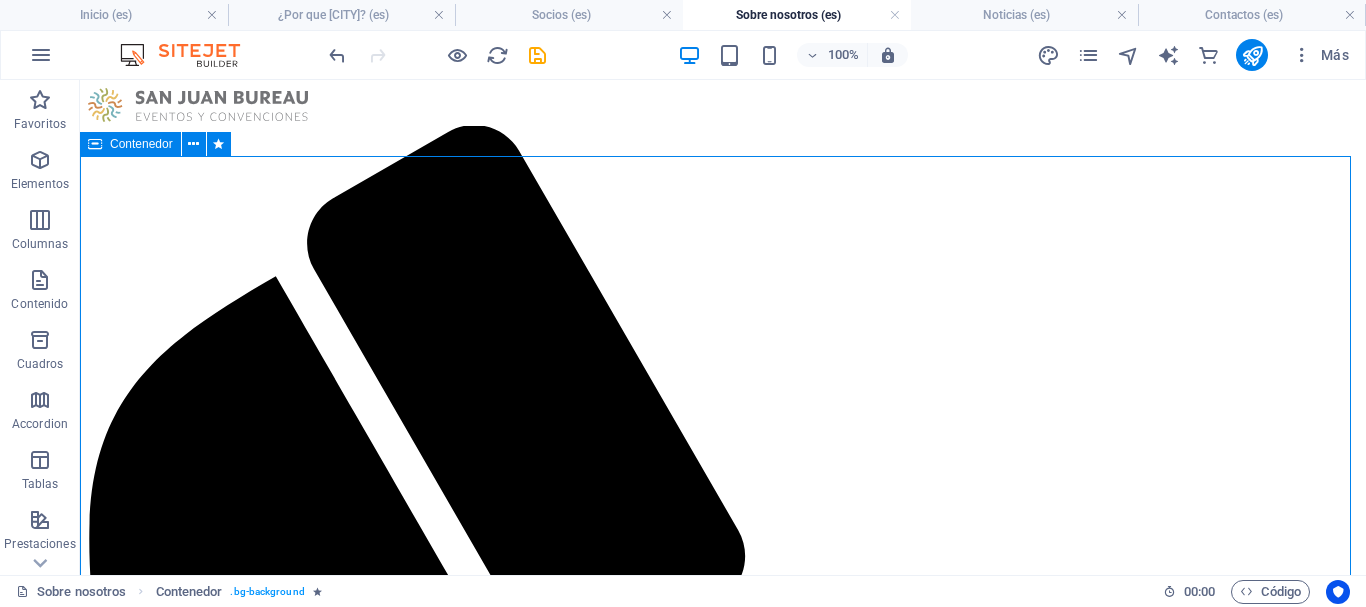 click on "Contenedor" at bounding box center (141, 144) 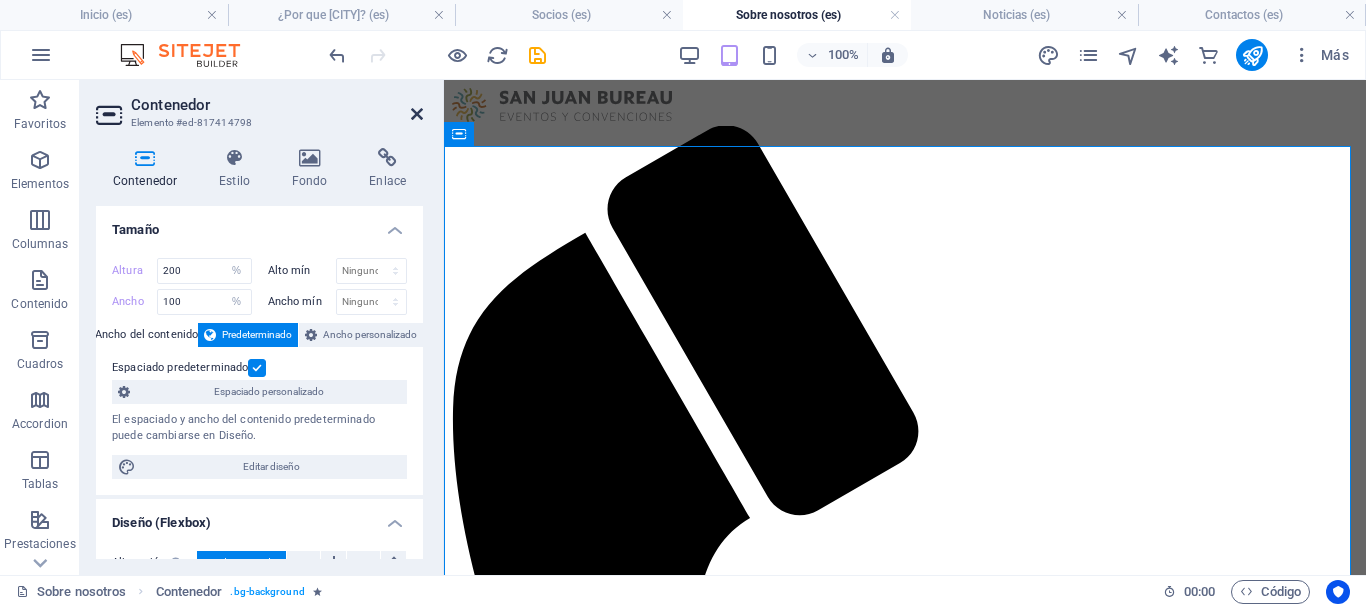 drag, startPoint x: 415, startPoint y: 116, endPoint x: 334, endPoint y: 73, distance: 91.706055 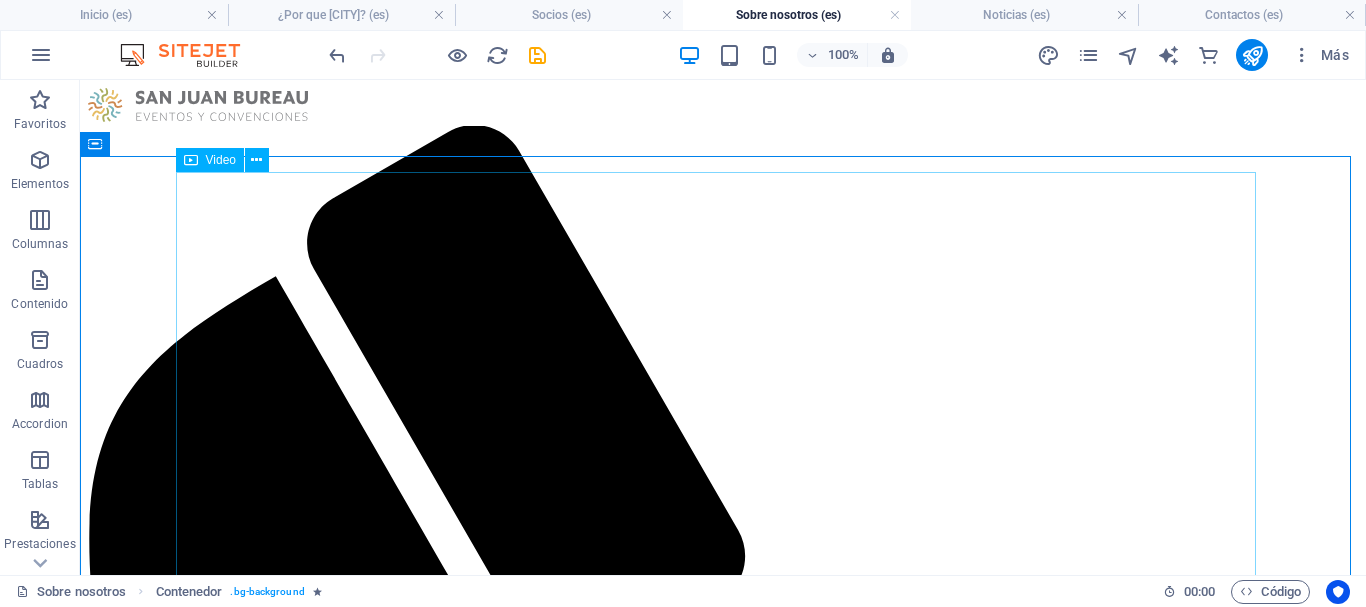 click on "Video" at bounding box center [221, 160] 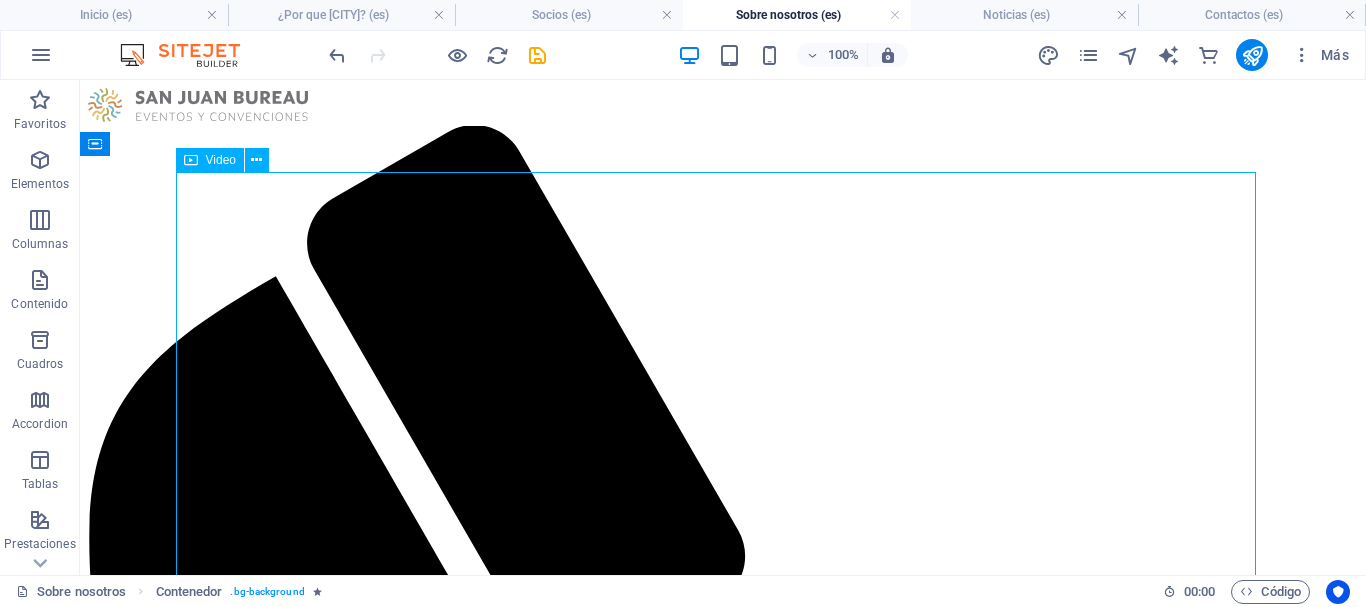 click on "Video" at bounding box center (221, 160) 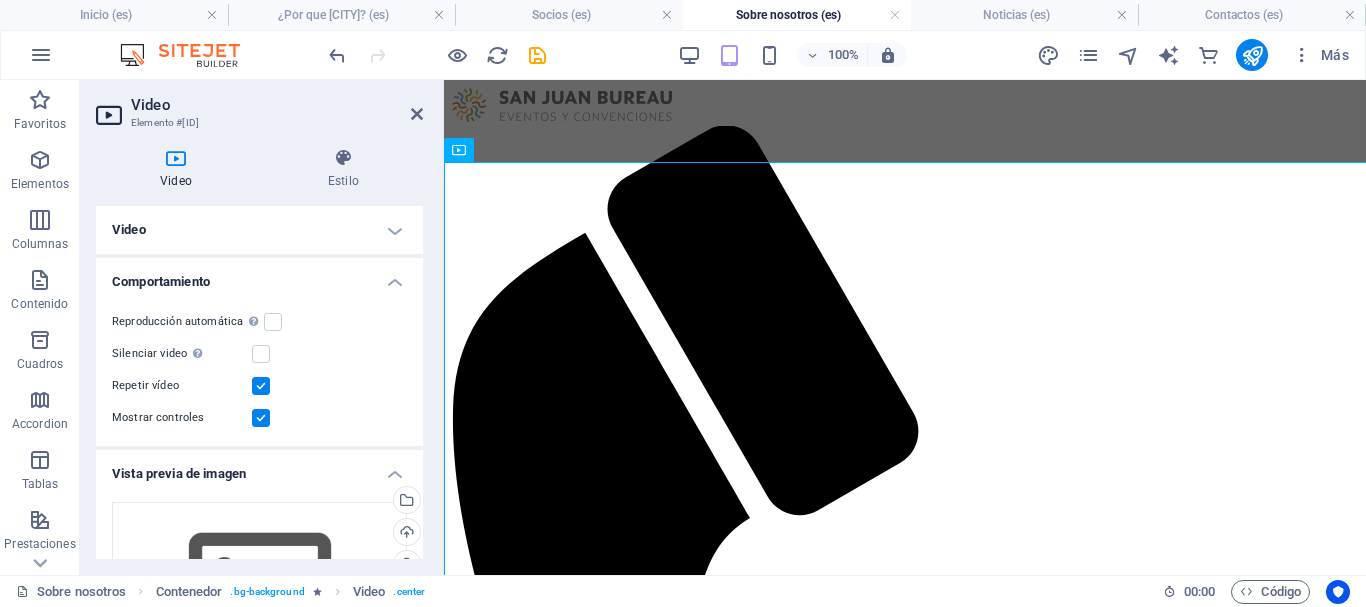 click on "Comportamiento" at bounding box center (259, 276) 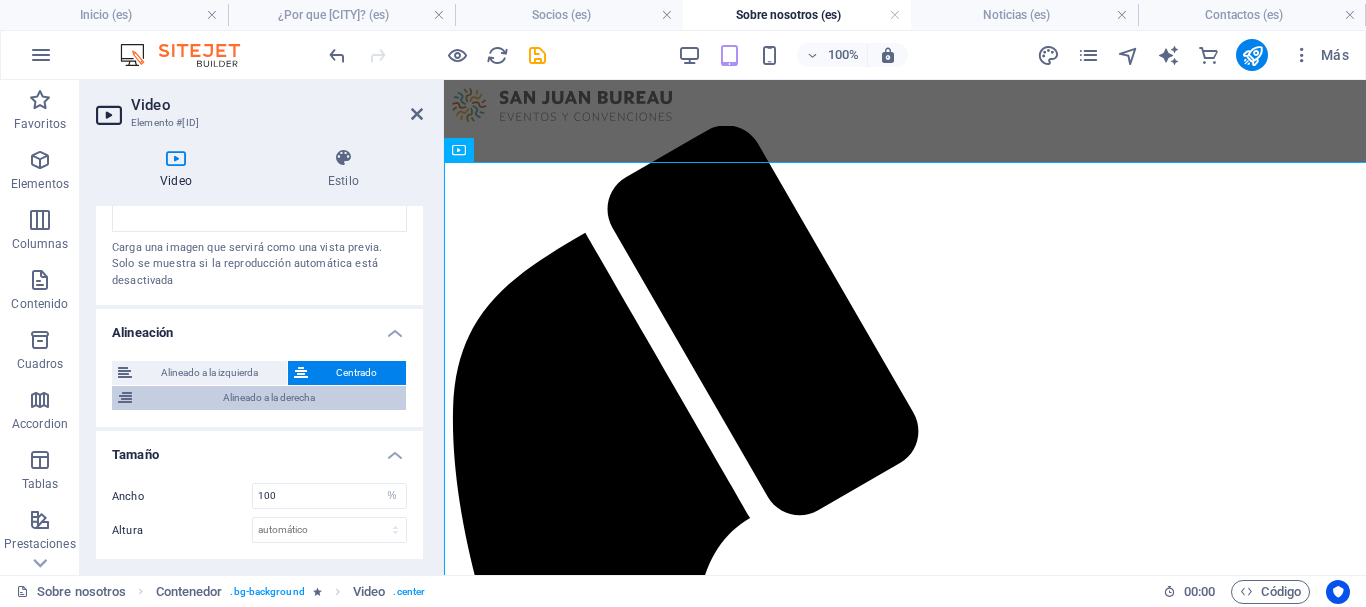 scroll, scrollTop: 350, scrollLeft: 0, axis: vertical 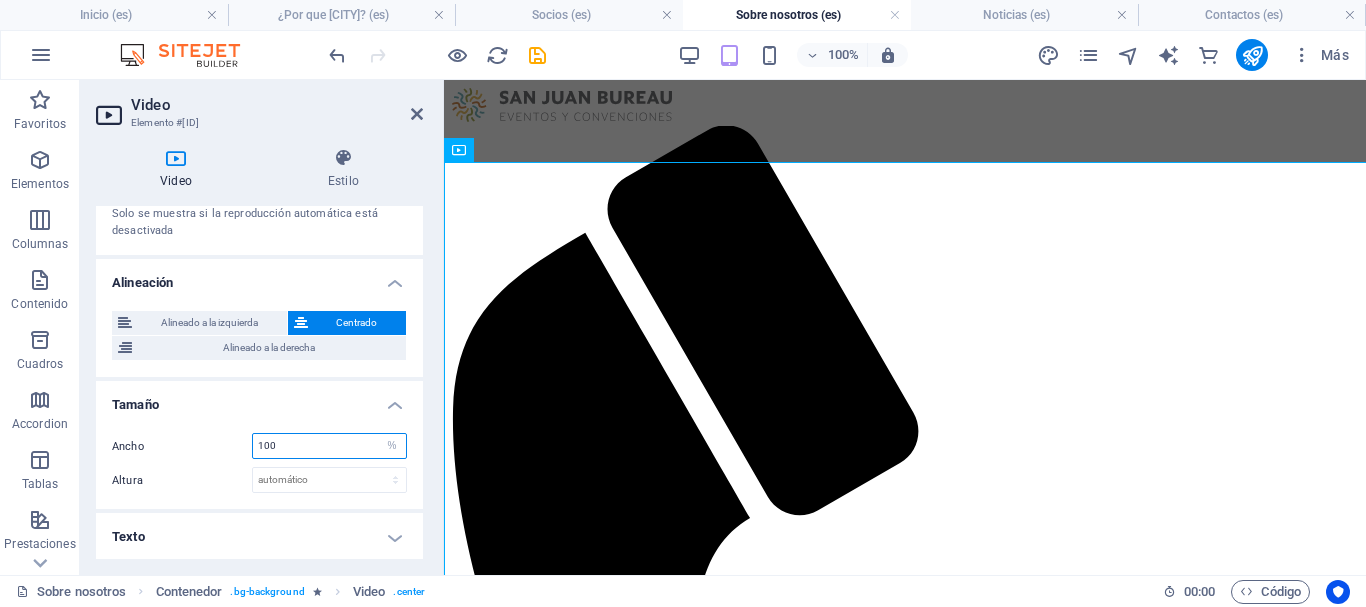 click on "100" at bounding box center [329, 446] 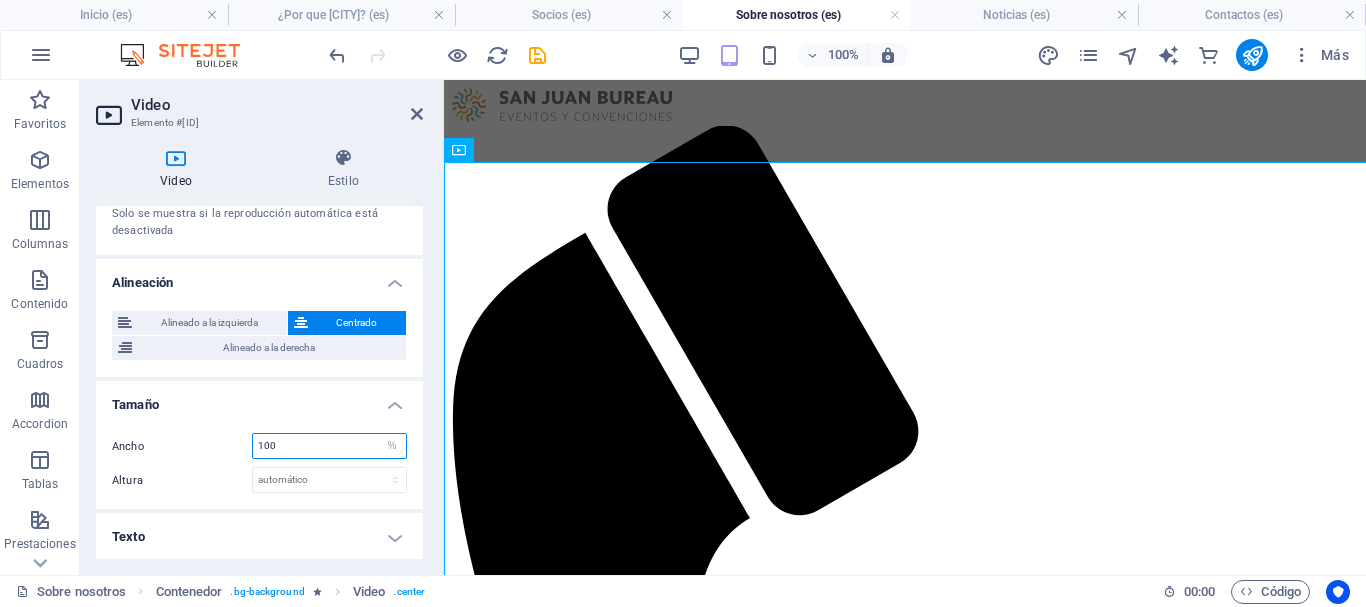 drag, startPoint x: 294, startPoint y: 449, endPoint x: 253, endPoint y: 448, distance: 41.01219 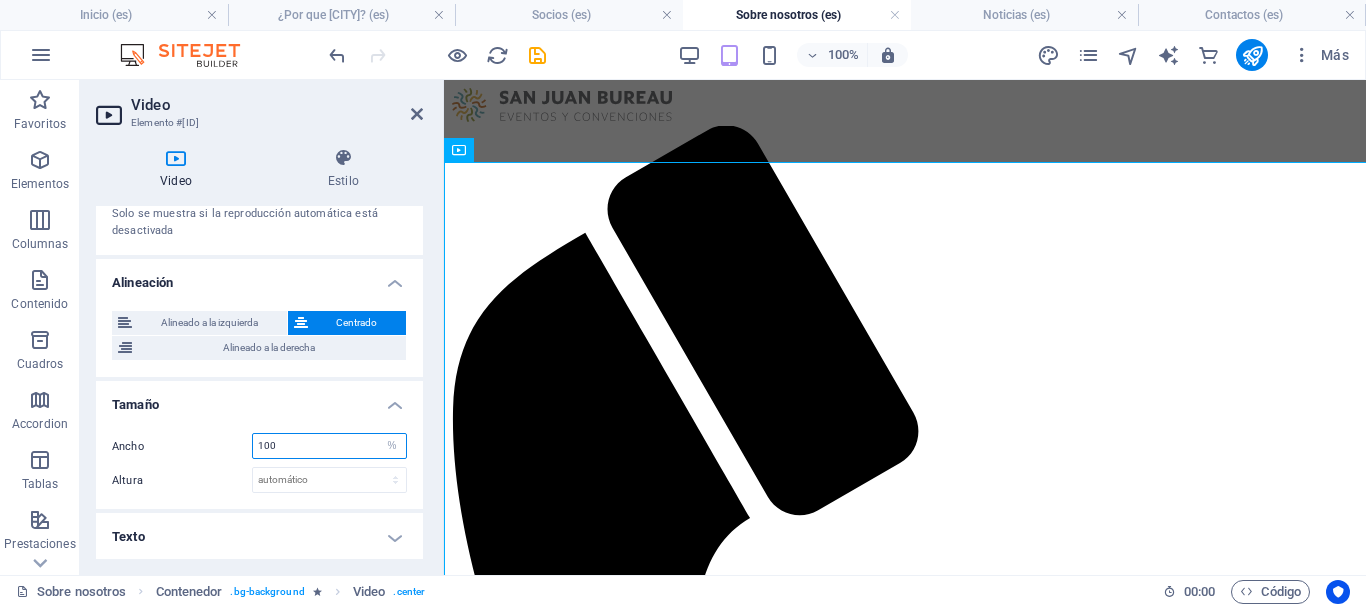 click on "100" at bounding box center [329, 446] 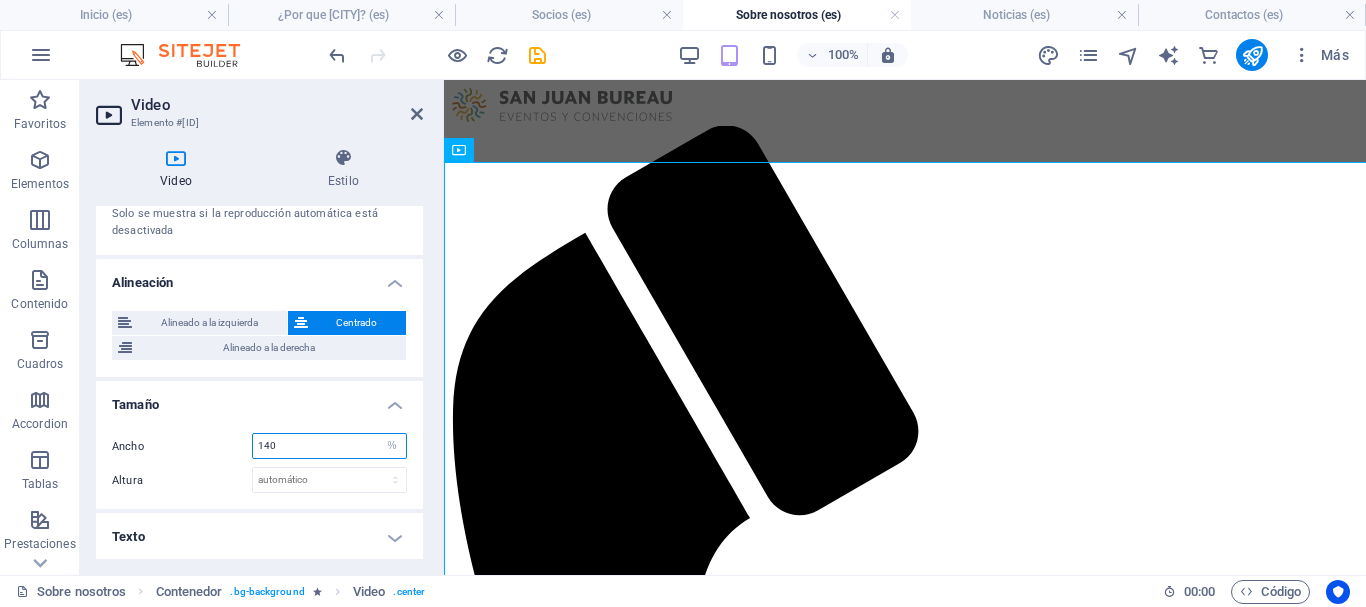 type on "140" 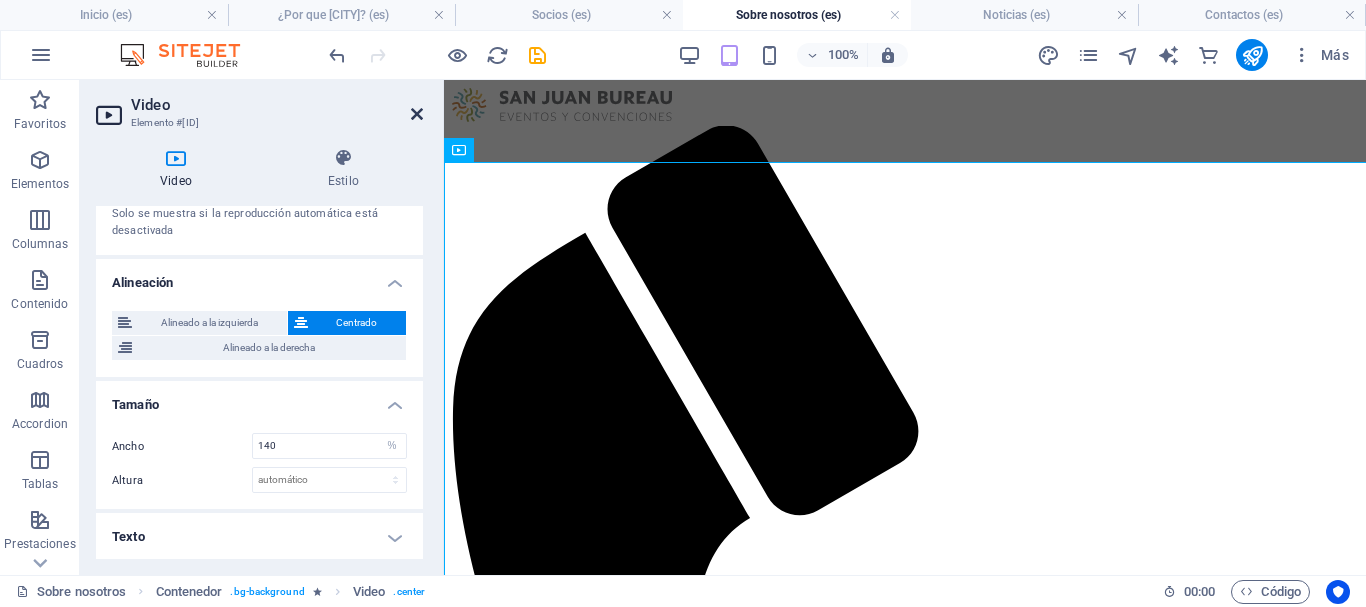 click at bounding box center (417, 114) 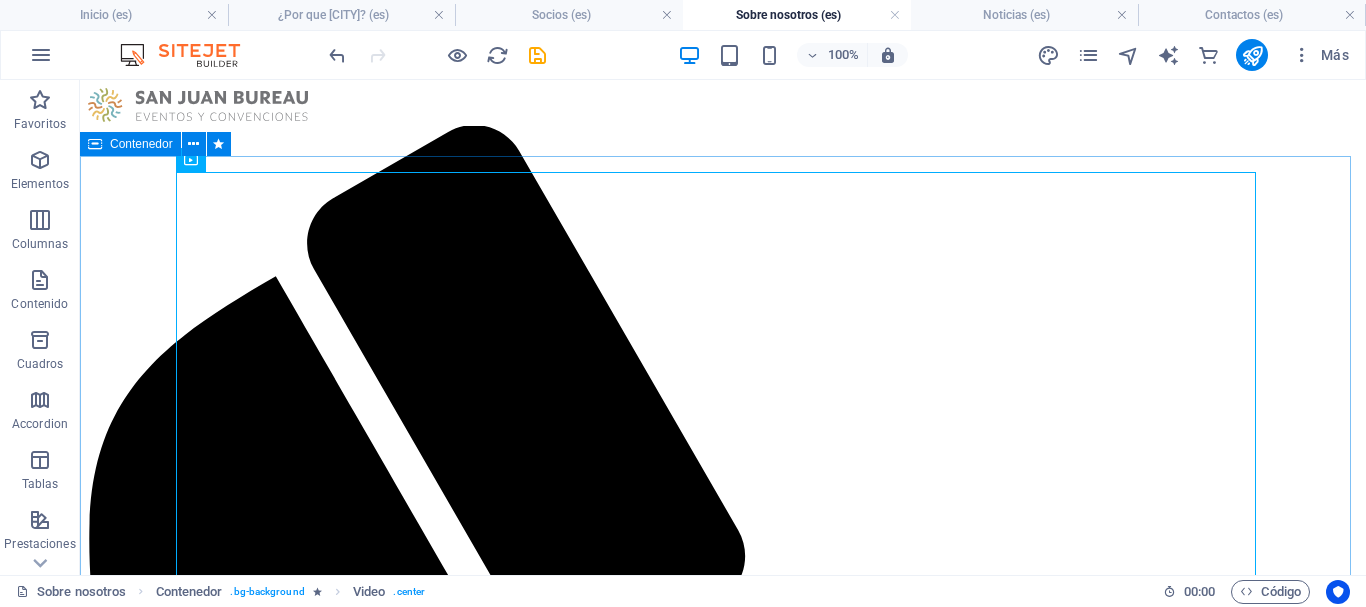 click on "Contenedor" at bounding box center (141, 144) 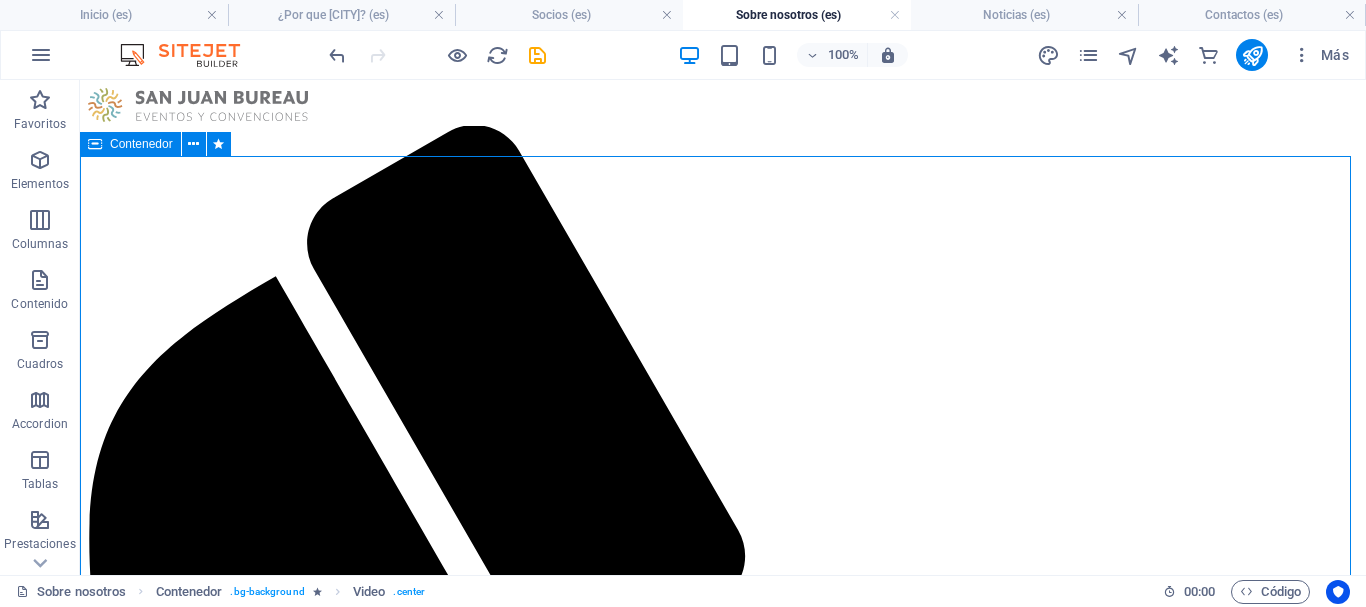 click on "Contenedor" at bounding box center (141, 144) 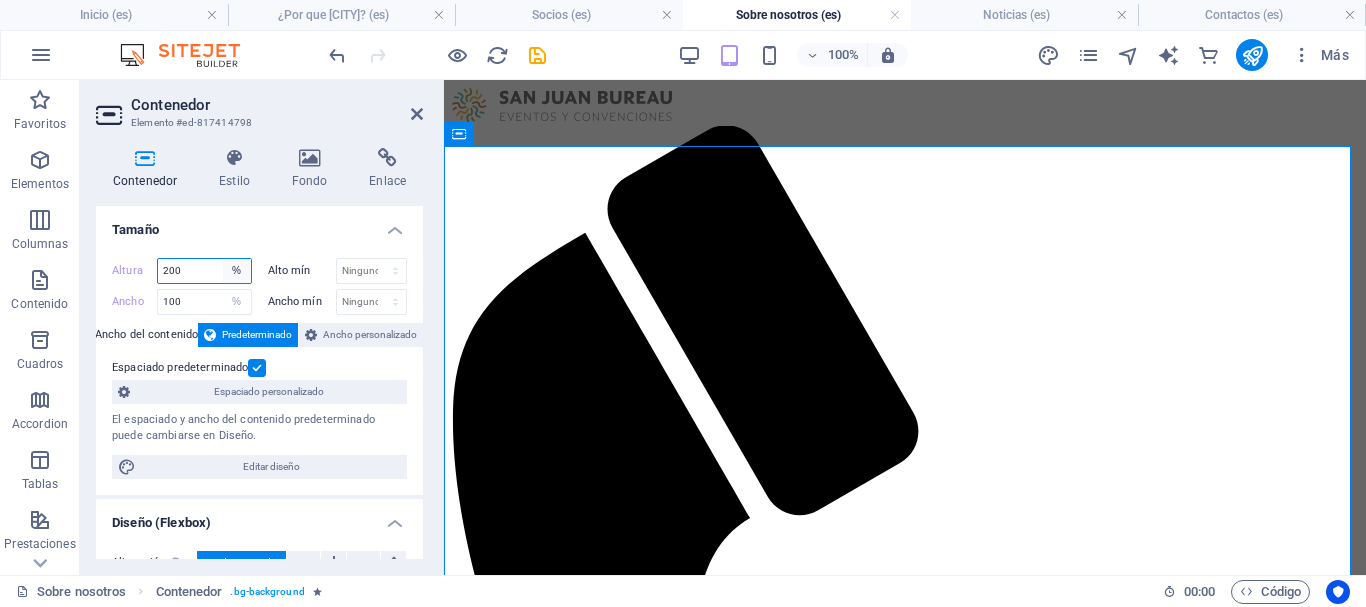 click on "Predeterminado px rem % vh vw" at bounding box center (237, 271) 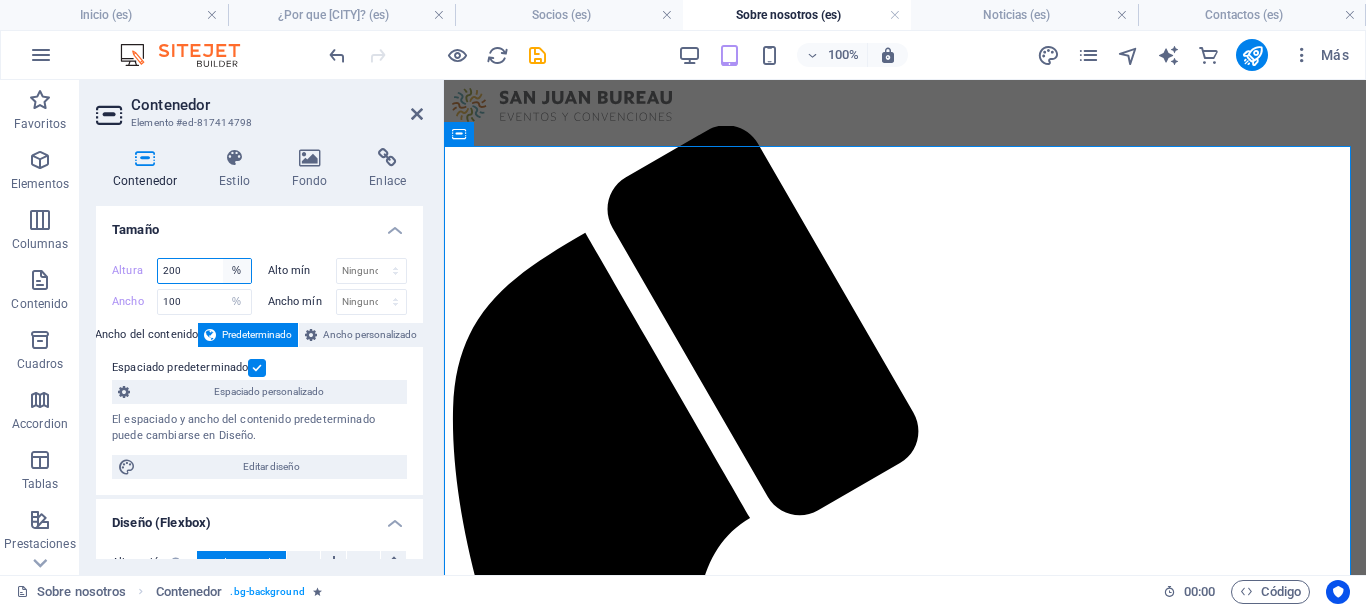 select on "default" 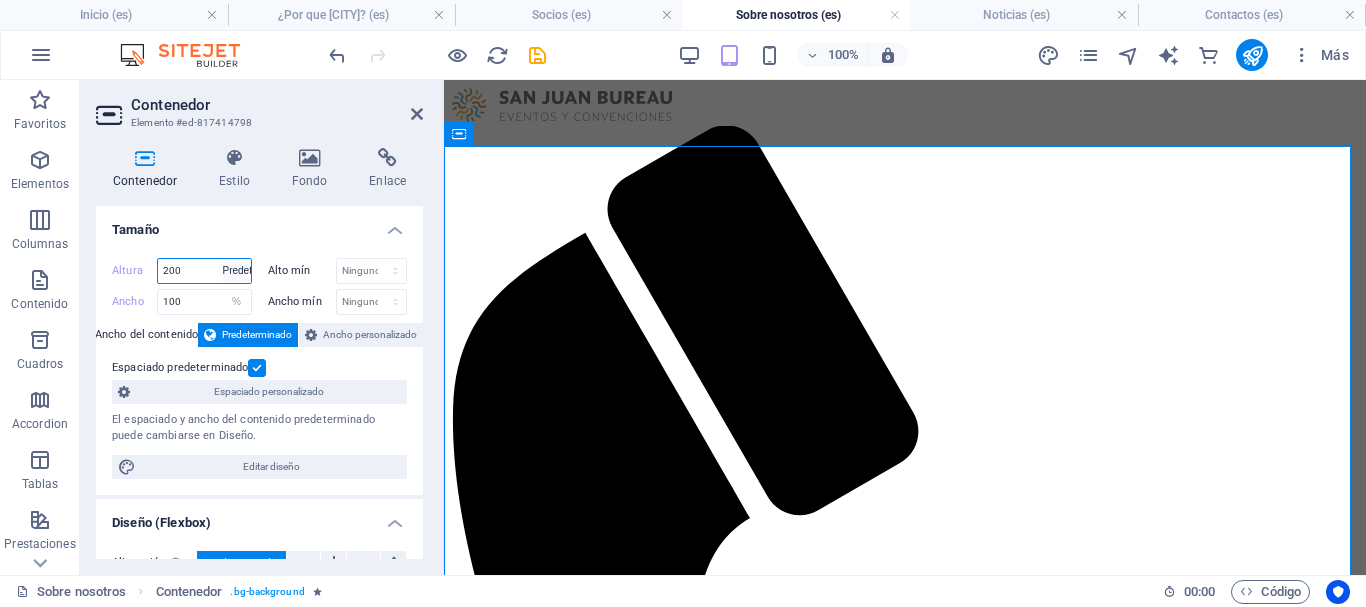 click on "Predeterminado px rem % vh vw" at bounding box center [237, 271] 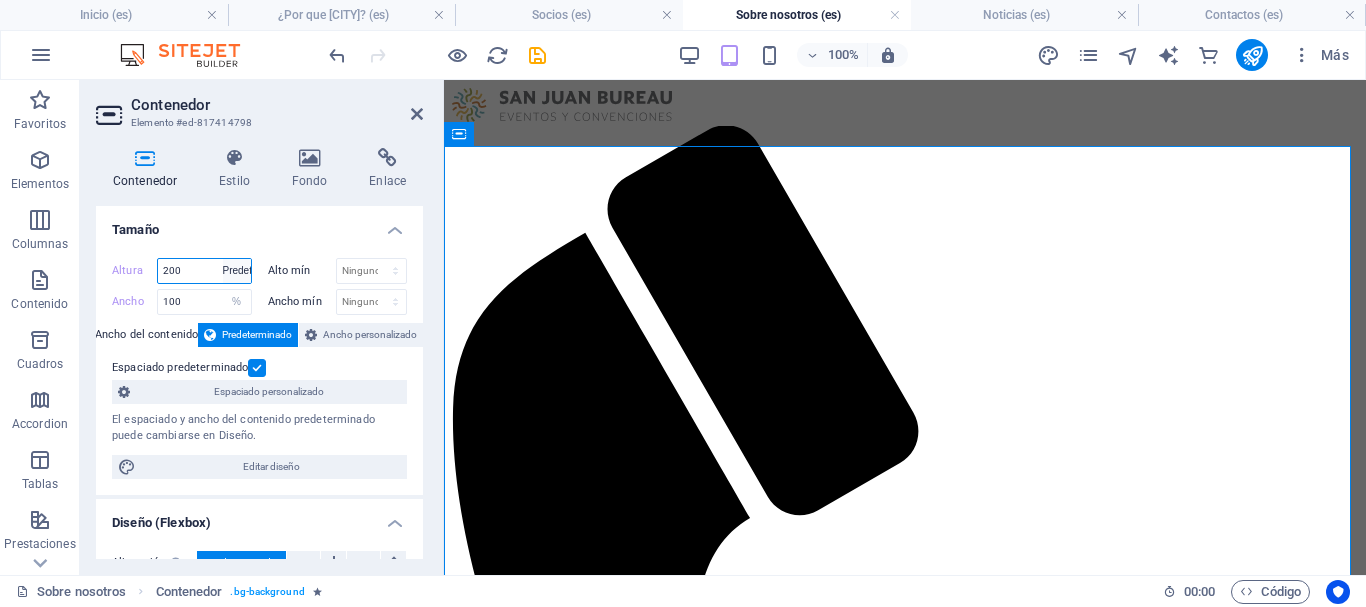 type on "200" 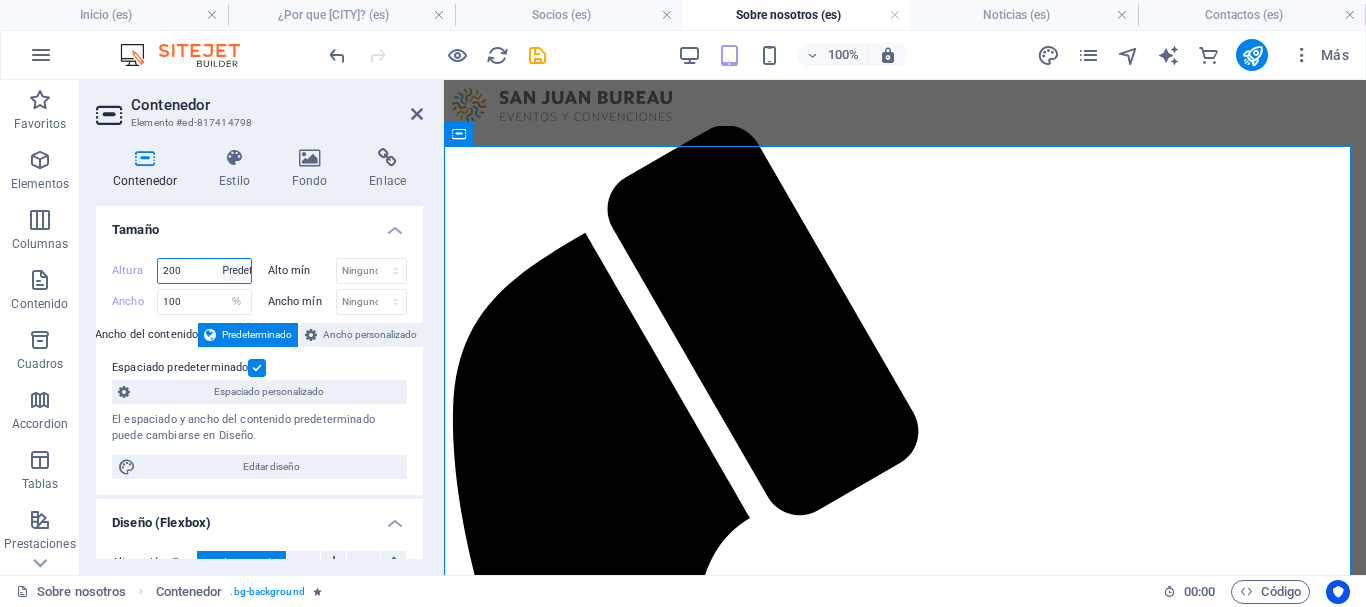 select on "%" 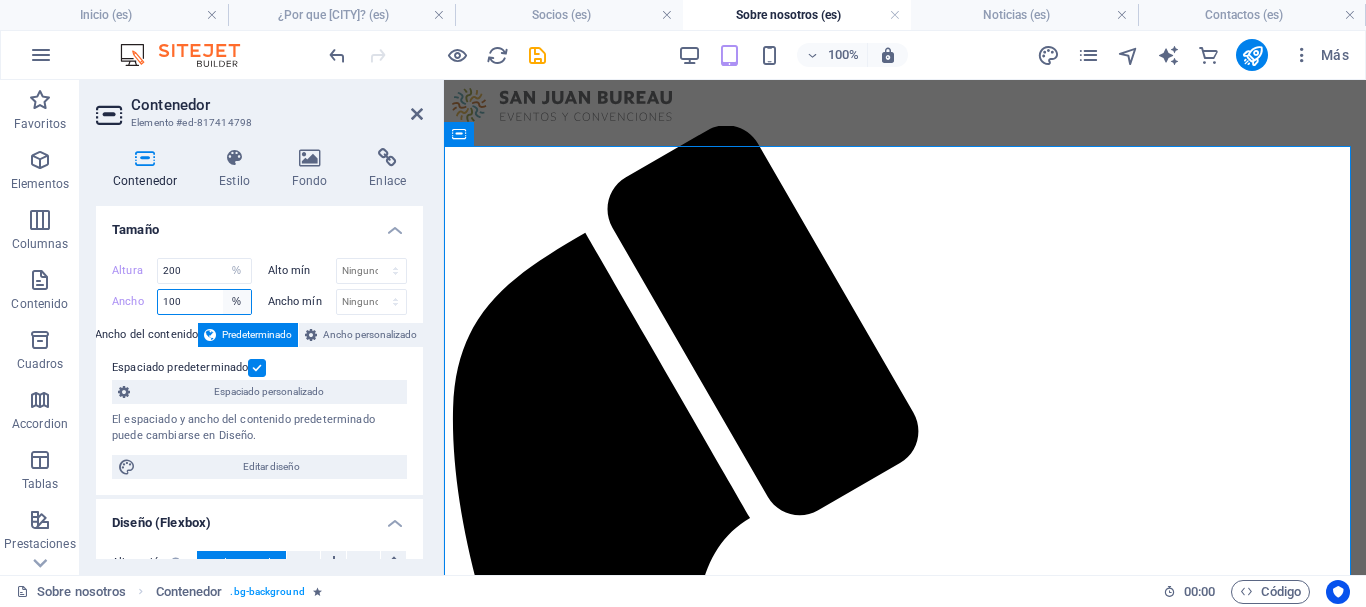 click on "Predeterminado px rem % em vh vw" at bounding box center (237, 302) 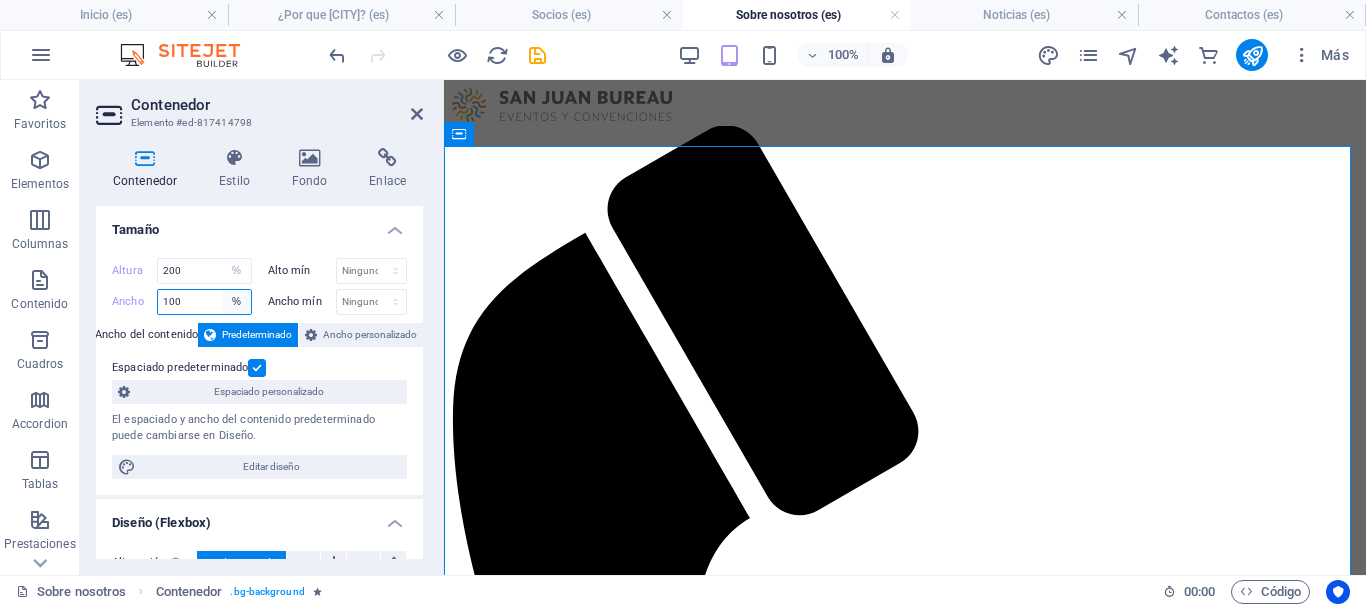 select on "default" 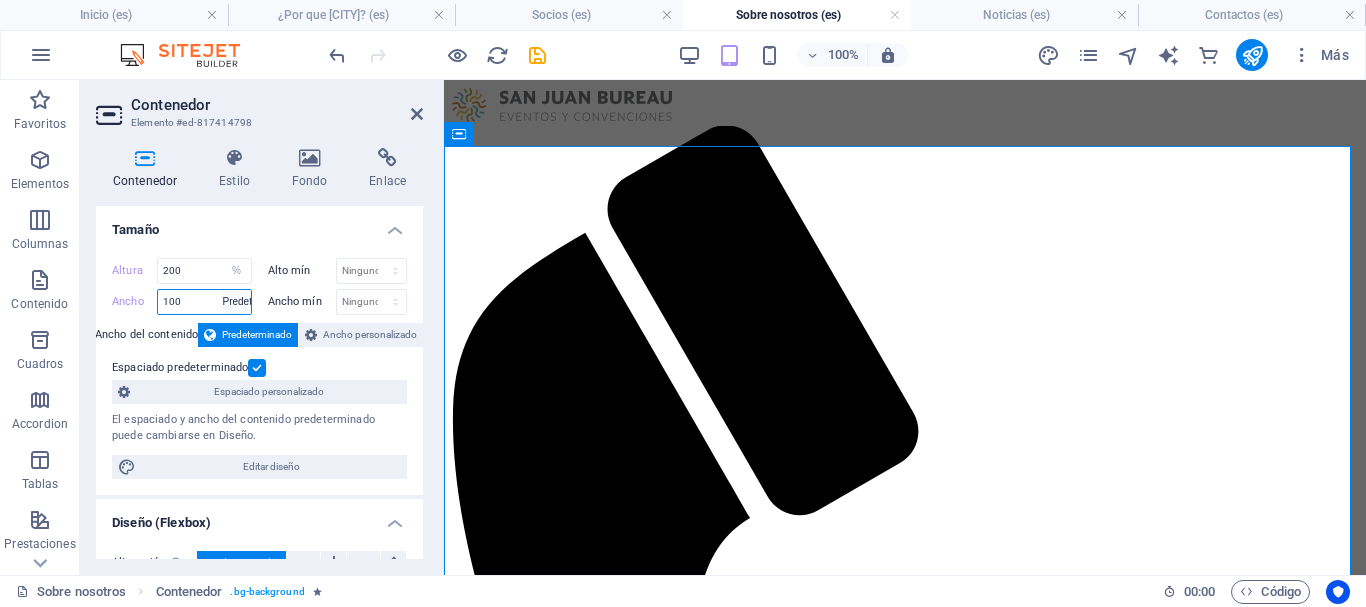 click on "Predeterminado px rem % em vh vw" at bounding box center [237, 302] 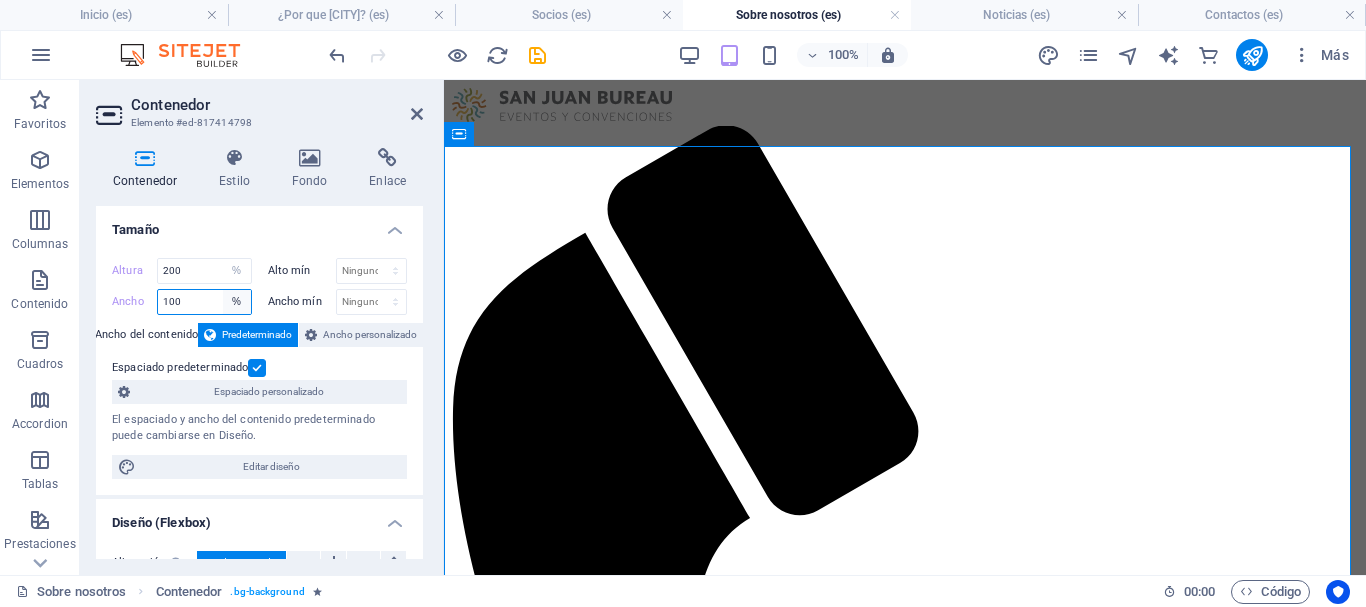 click on "Predeterminado px rem % em vh vw" at bounding box center [237, 302] 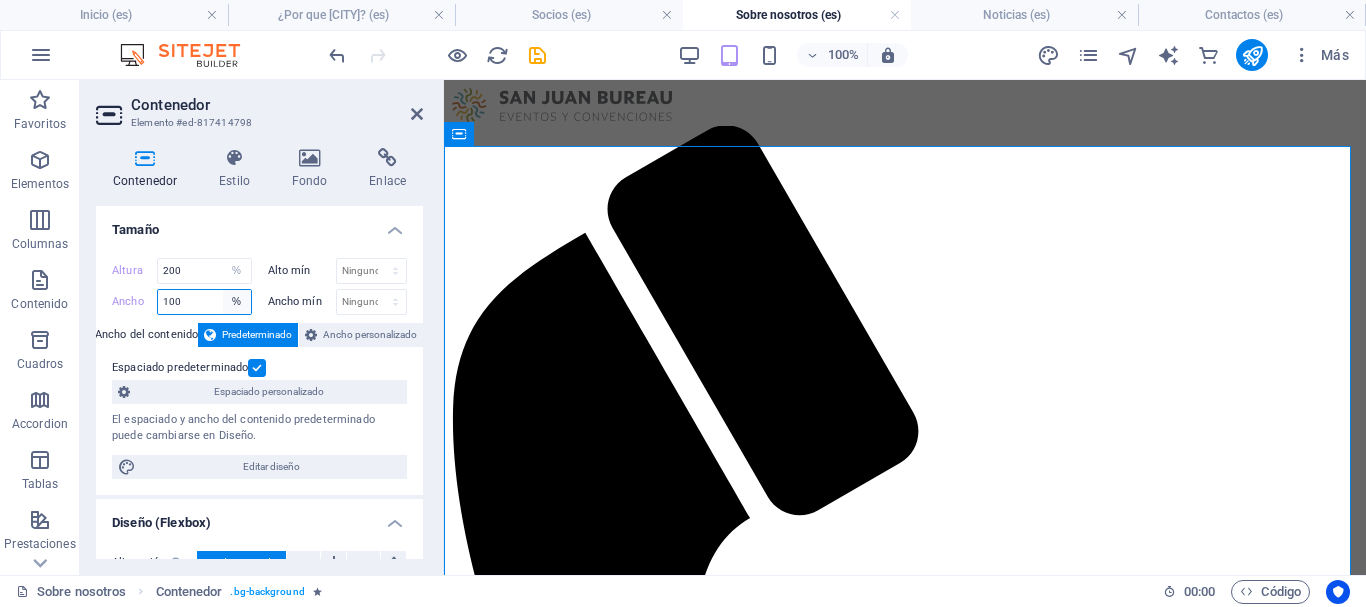 click on "Predeterminado px rem % em vh vw" at bounding box center [237, 302] 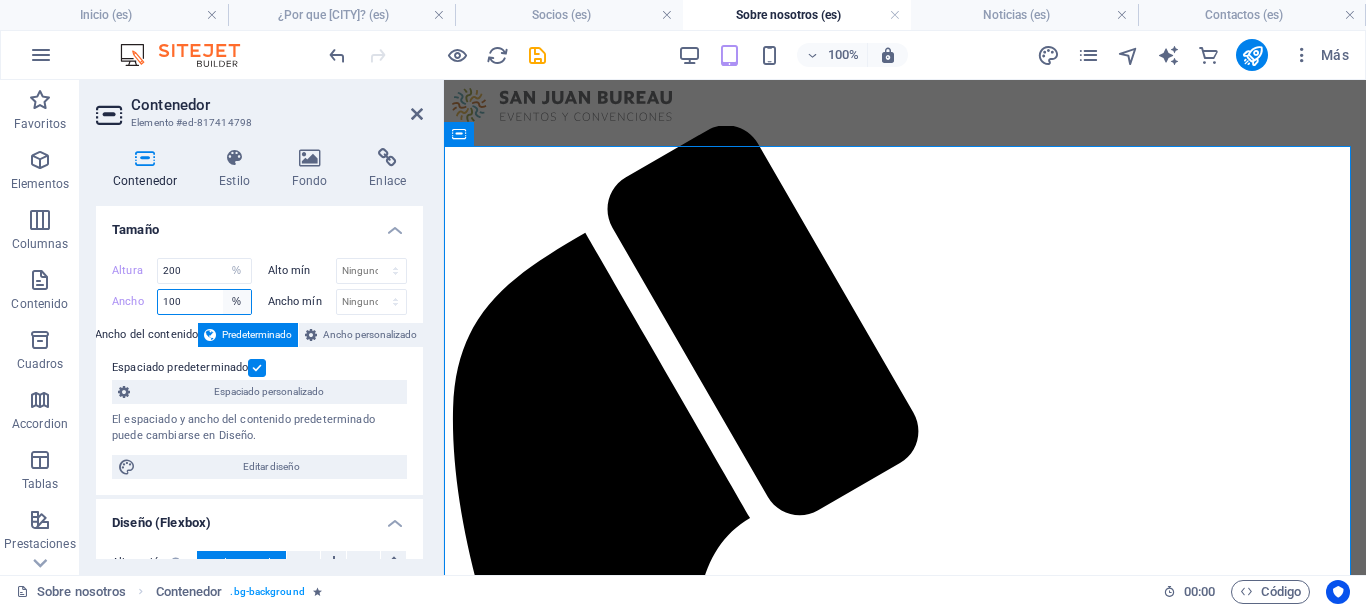 select on "default" 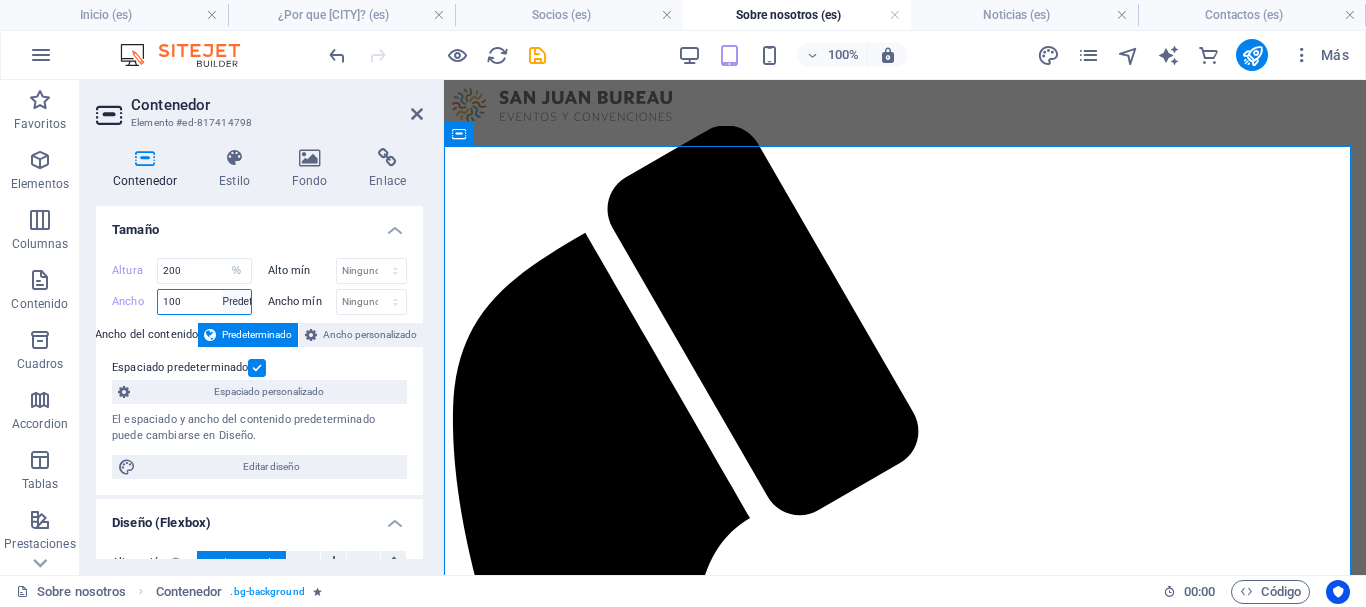 click on "Predeterminado px rem % em vh vw" at bounding box center [237, 302] 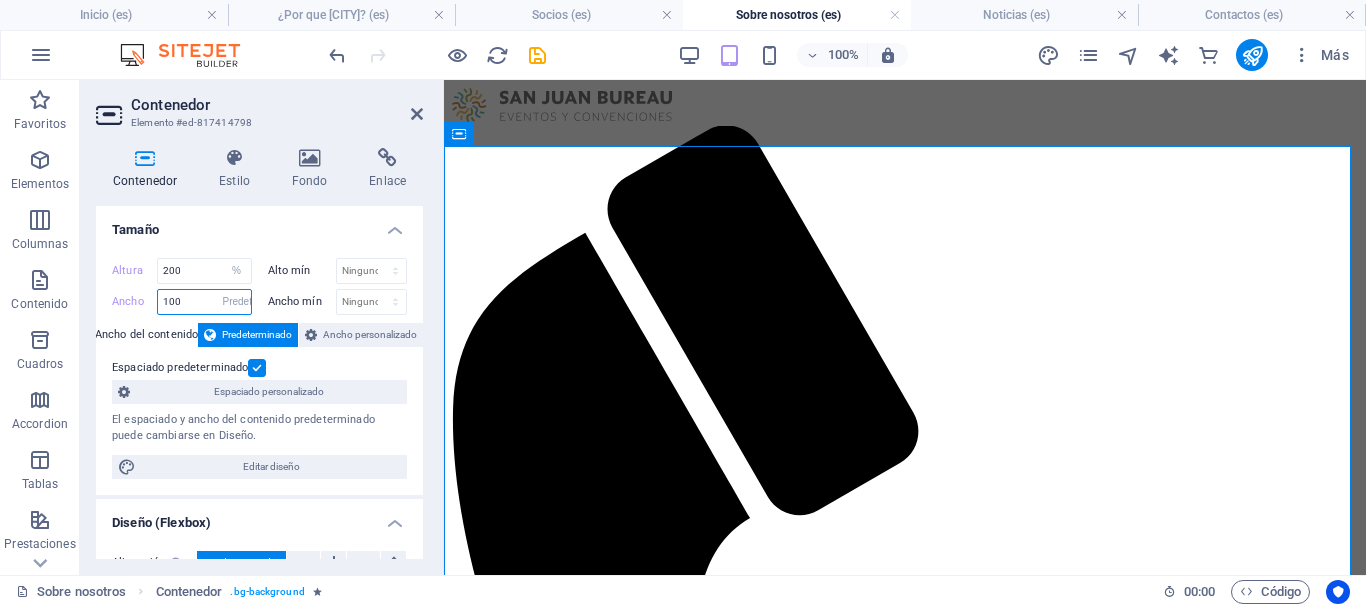 type on "100" 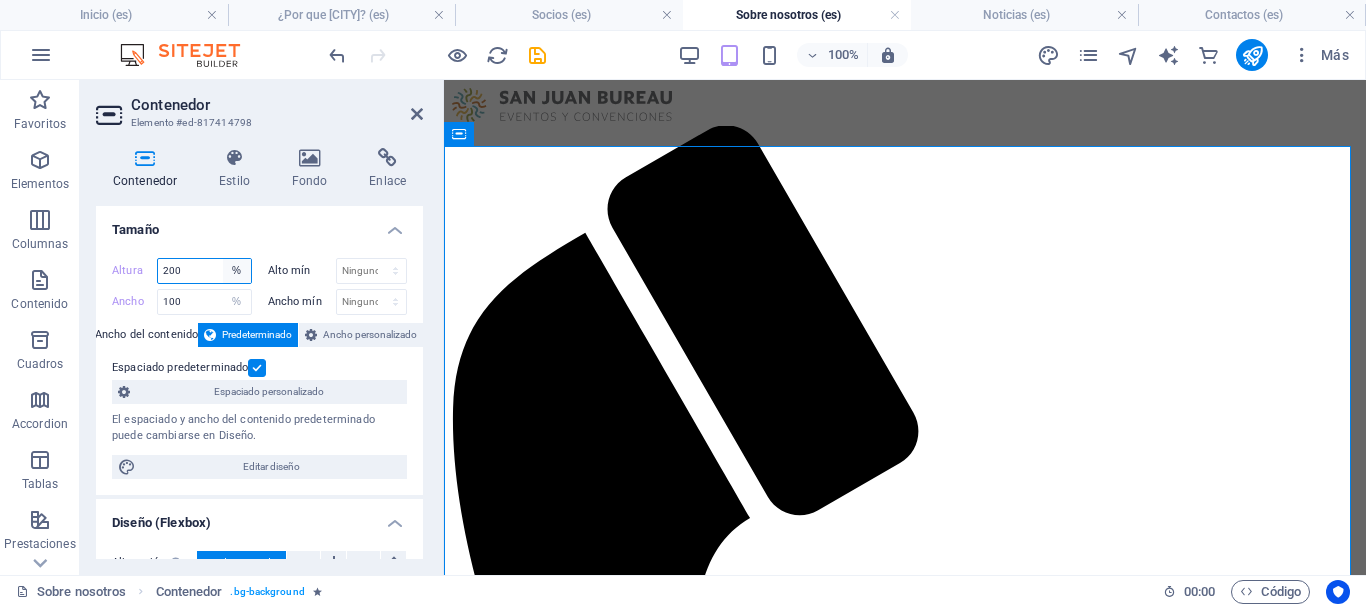 click on "Predeterminado px rem % vh vw" at bounding box center [237, 271] 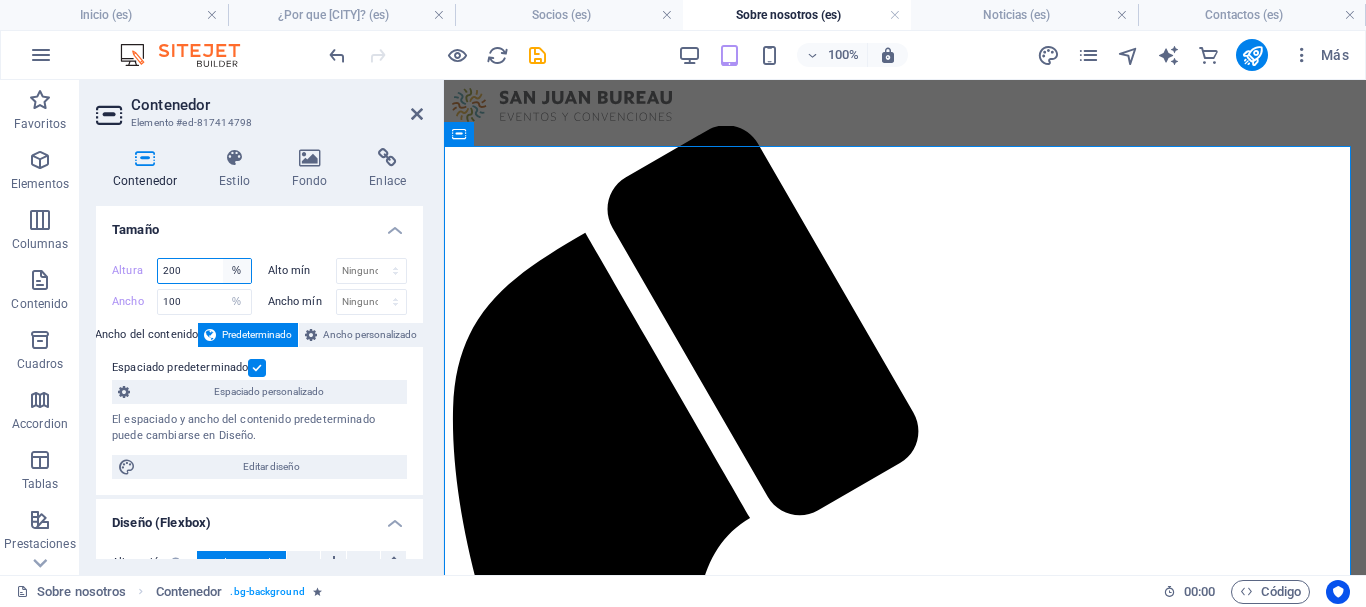select on "default" 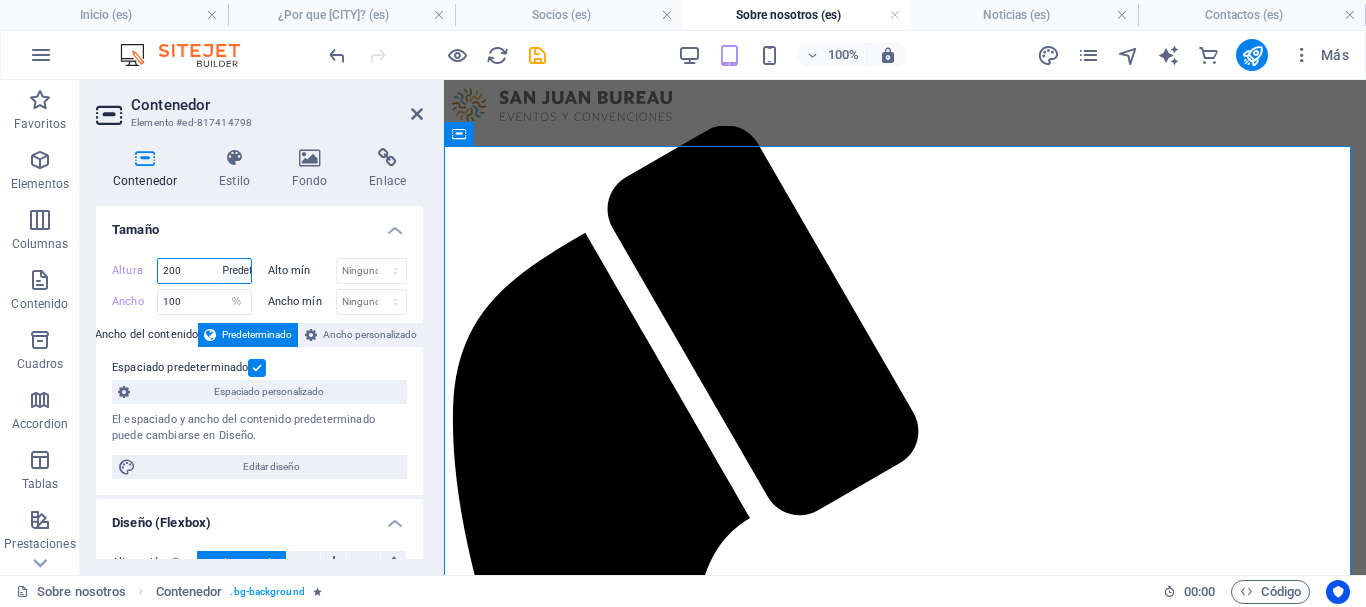 click on "Predeterminado px rem % vh vw" at bounding box center (237, 271) 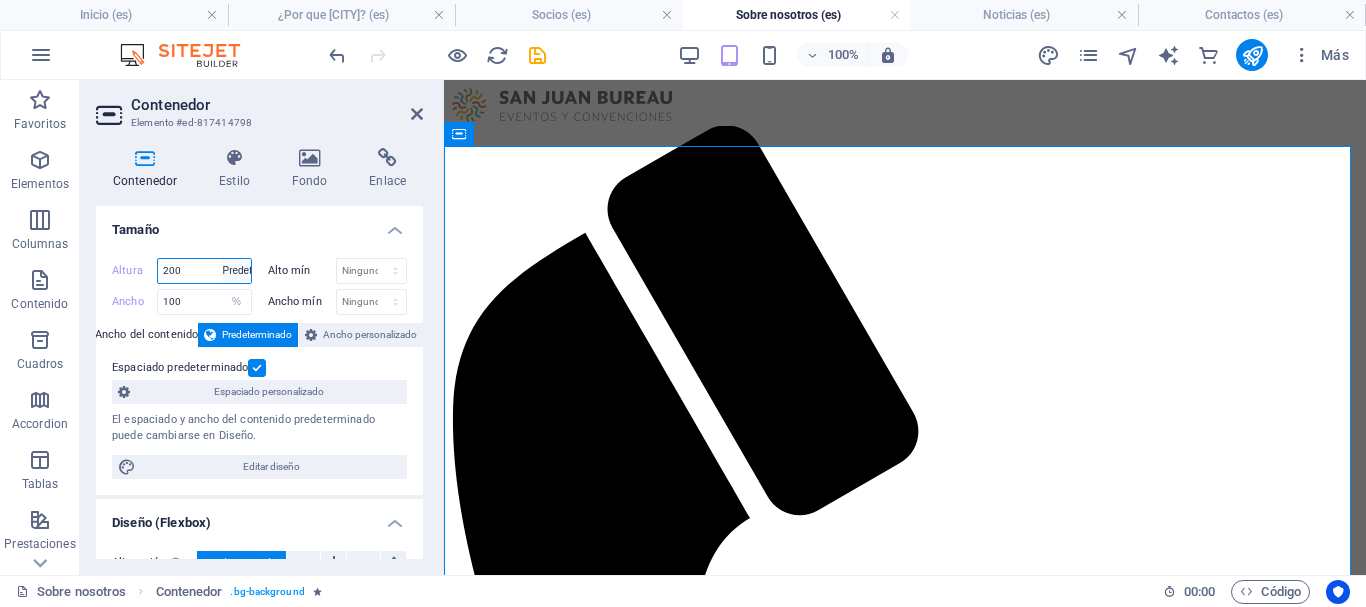 type on "200" 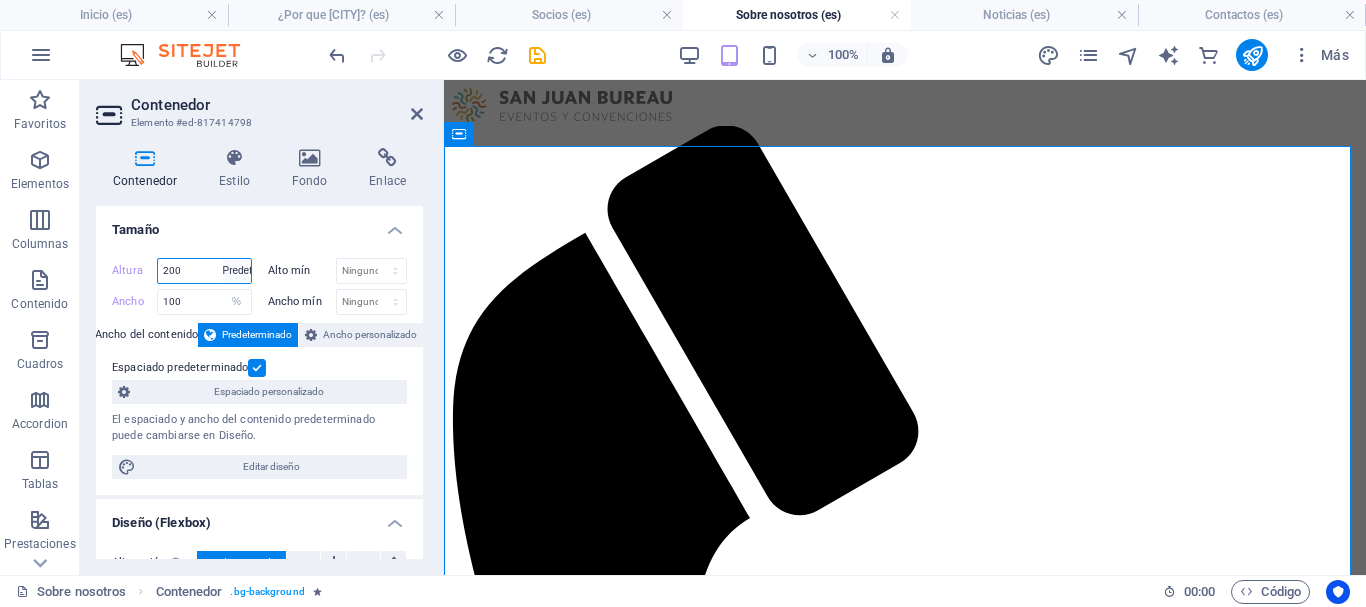 select on "%" 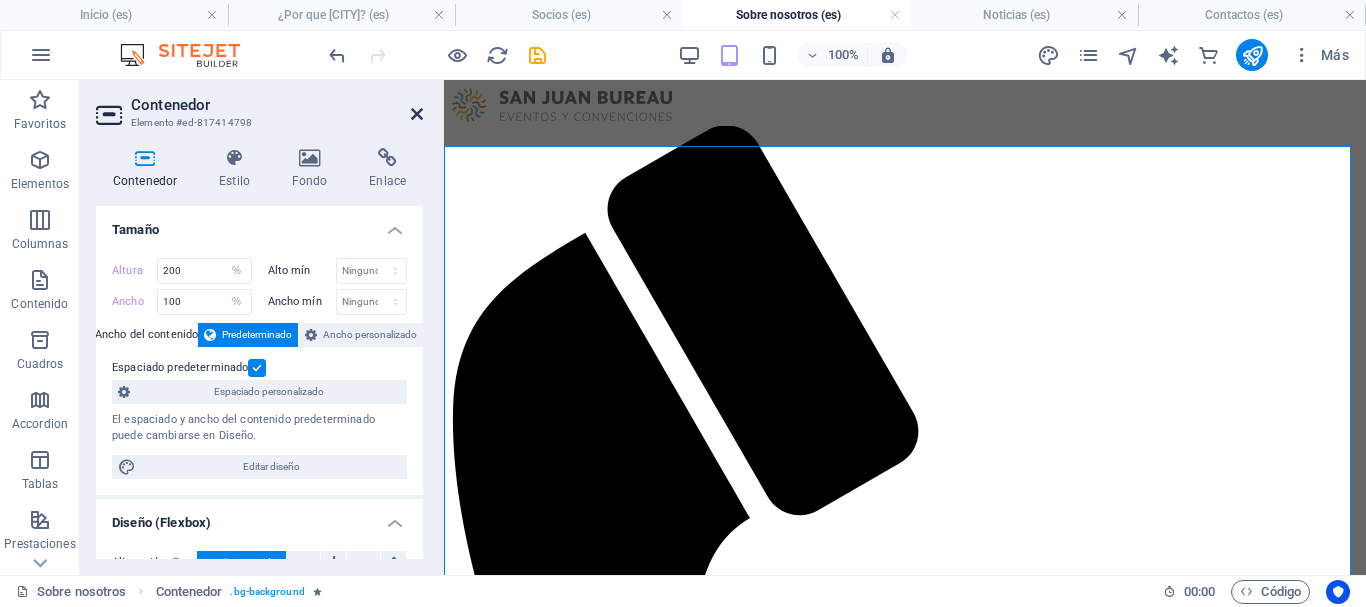 click at bounding box center [417, 114] 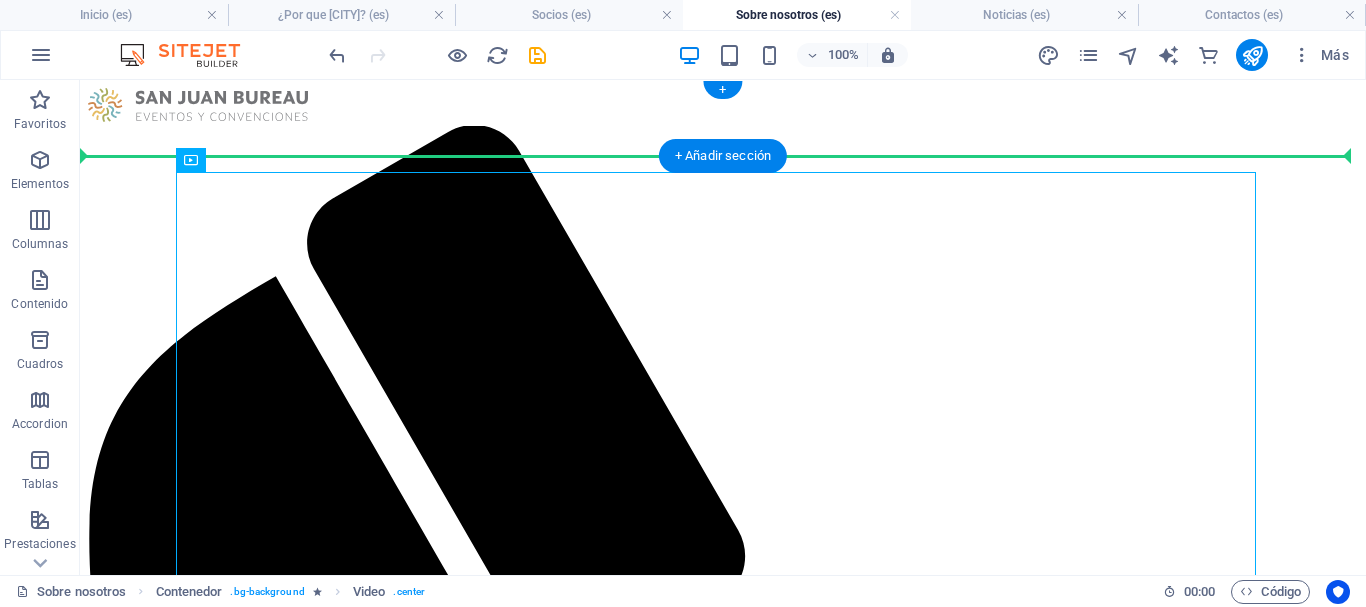 drag, startPoint x: 294, startPoint y: 237, endPoint x: 215, endPoint y: 145, distance: 121.264175 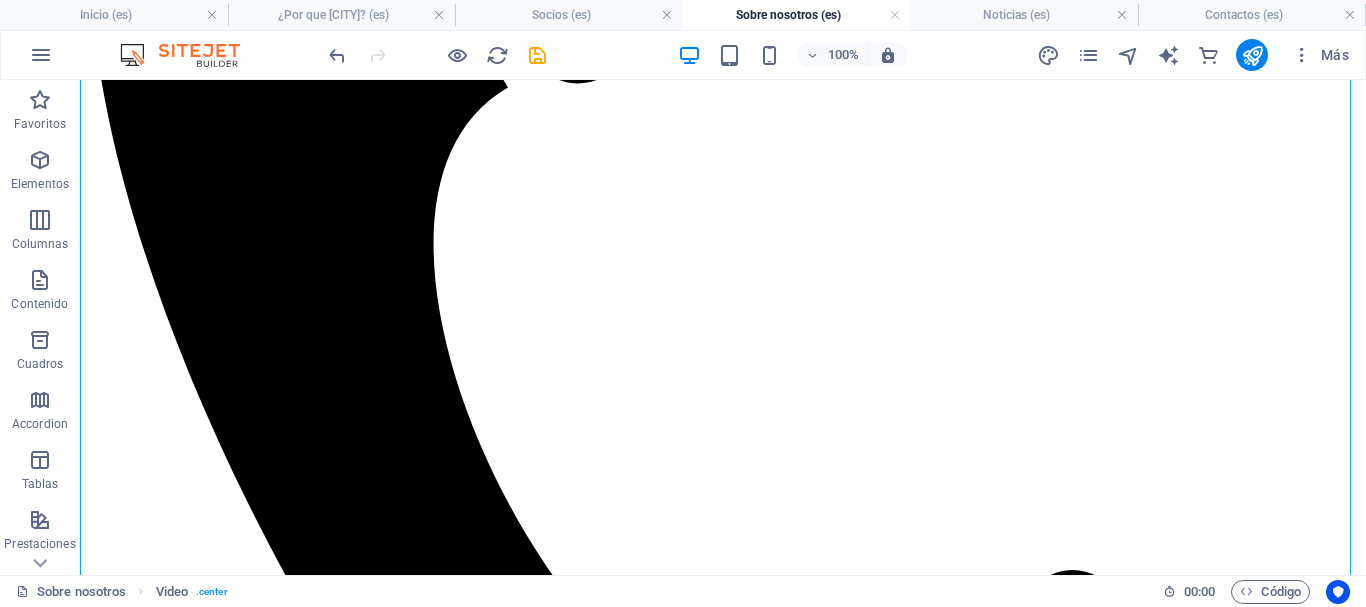 scroll, scrollTop: 600, scrollLeft: 0, axis: vertical 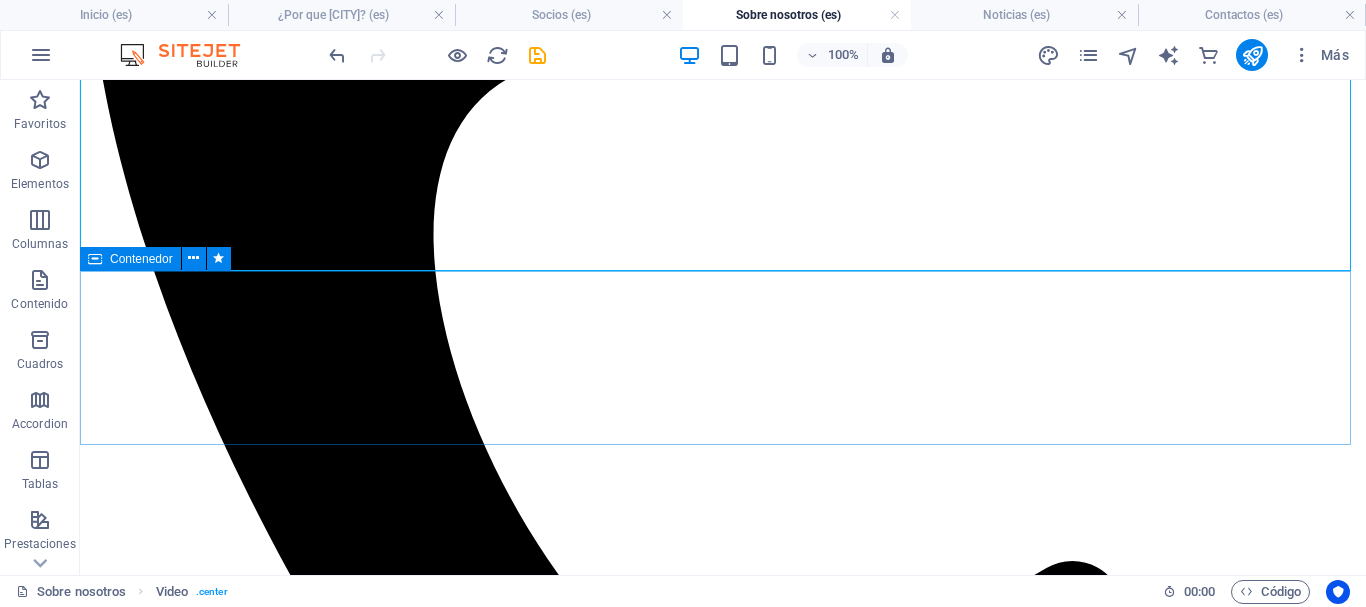 click on "Contenedor" at bounding box center (141, 259) 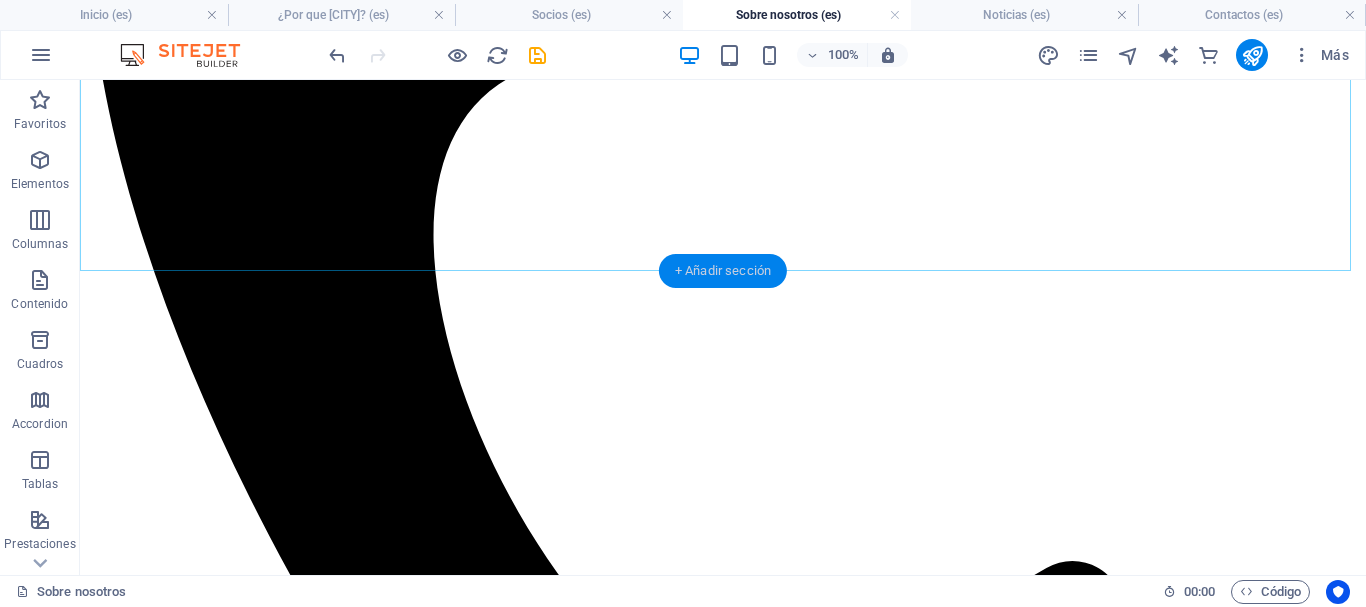 click on "+ Añadir sección" at bounding box center (723, 271) 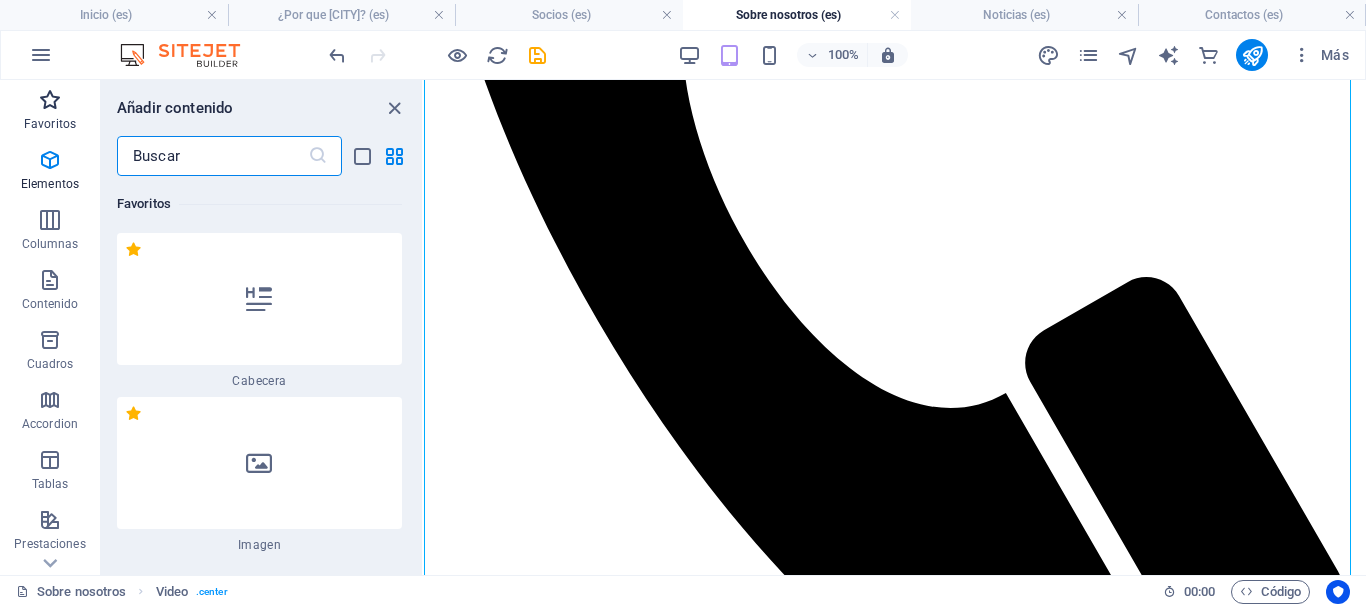 click on "Favoritos" at bounding box center [50, 124] 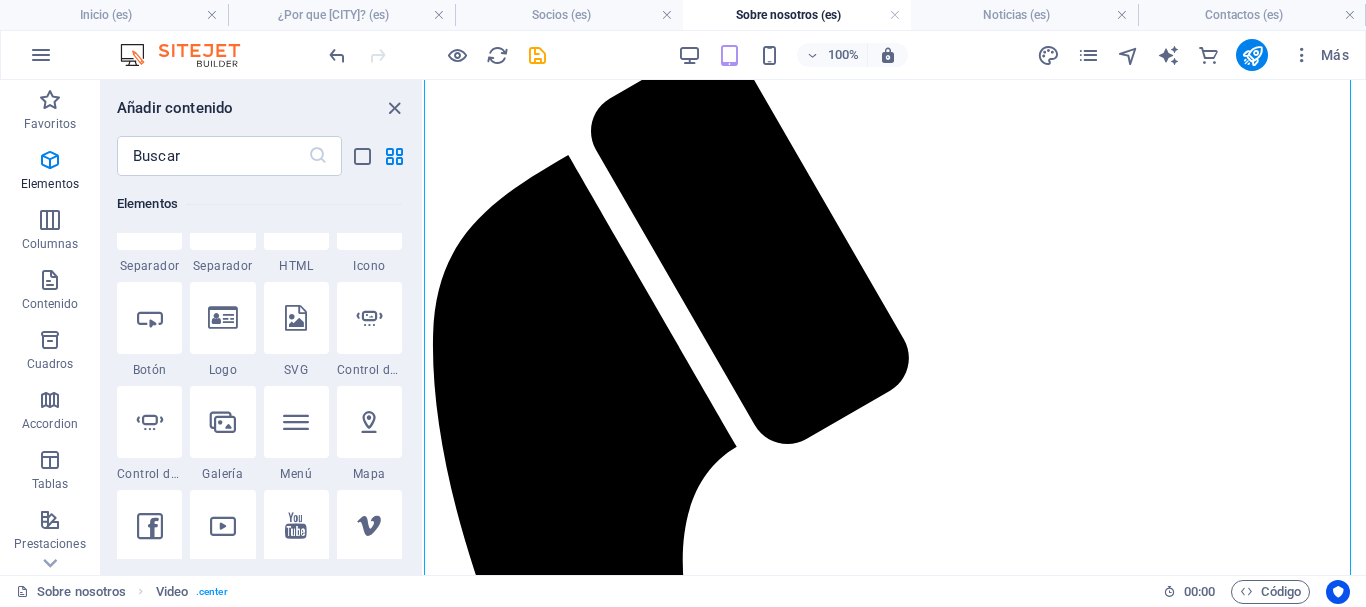 scroll, scrollTop: 500, scrollLeft: 0, axis: vertical 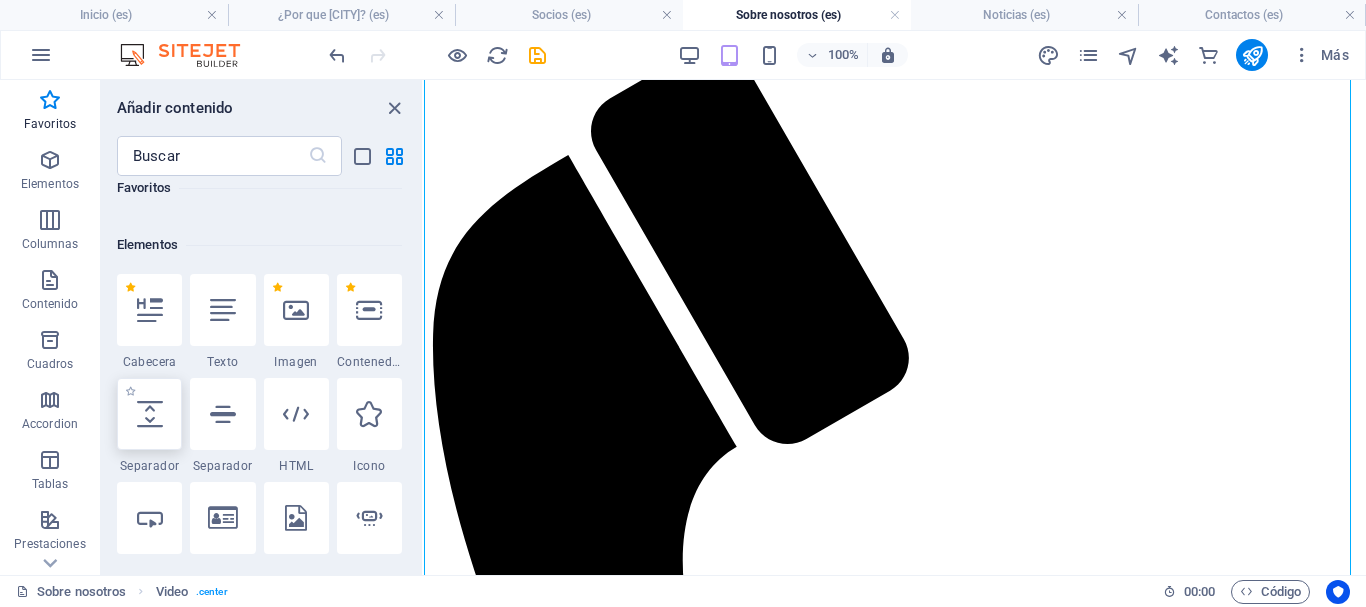 click at bounding box center [150, 414] 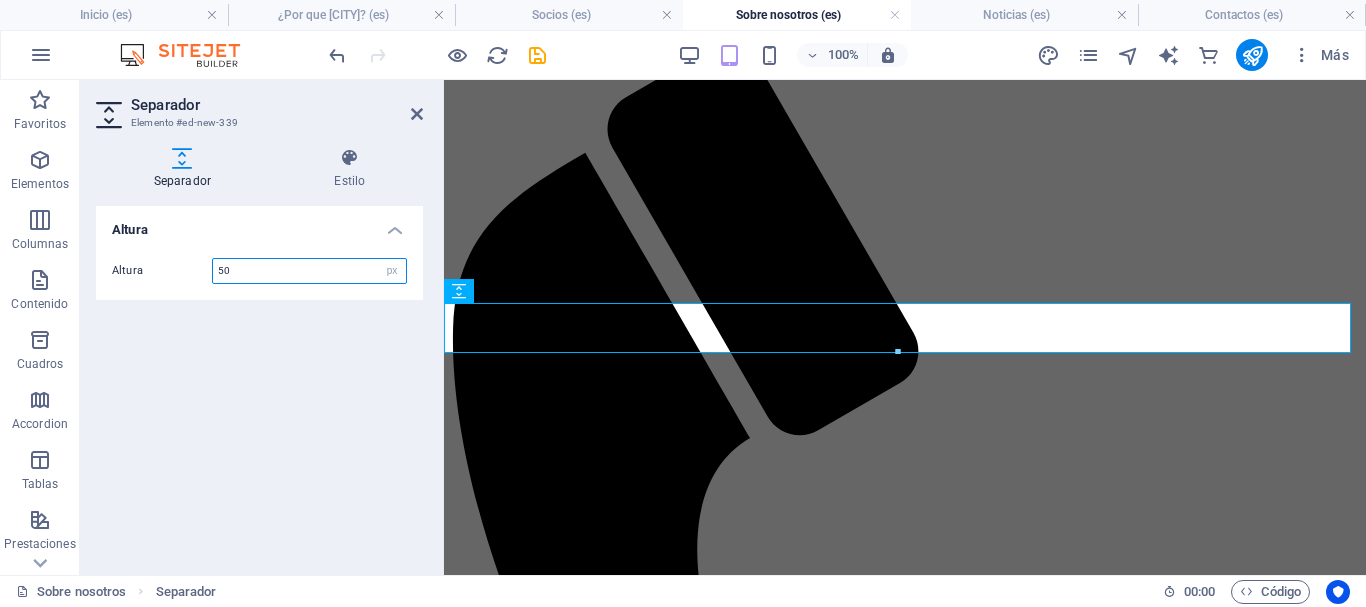 scroll, scrollTop: 354, scrollLeft: 0, axis: vertical 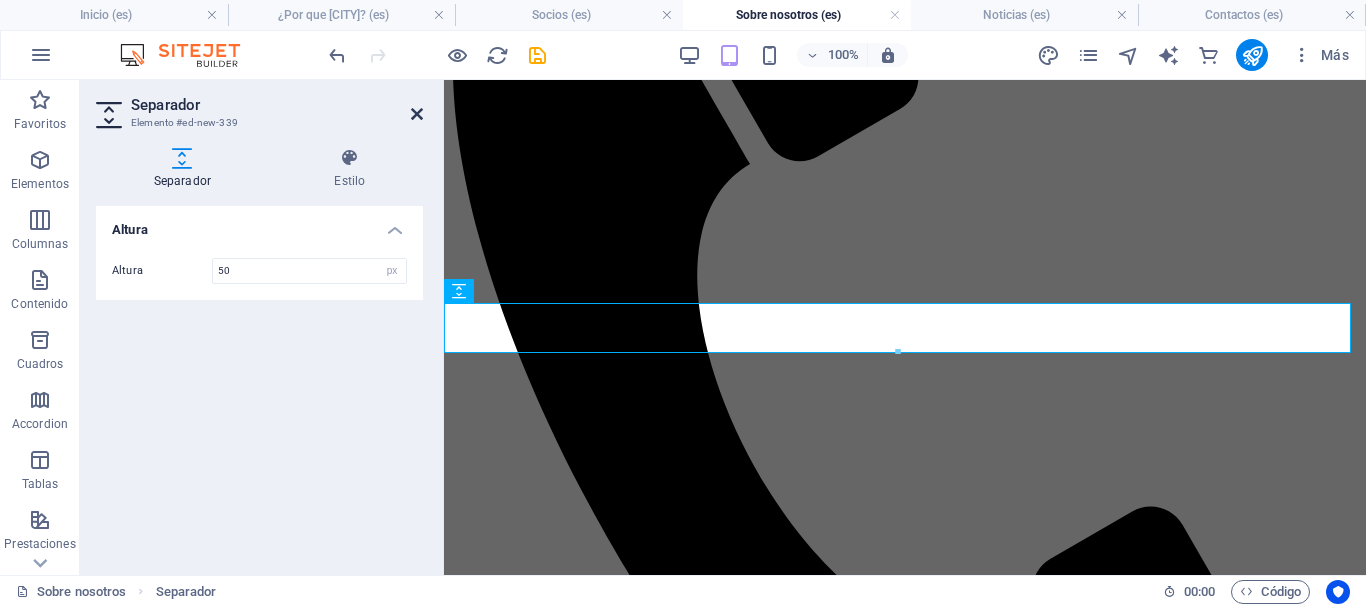 click at bounding box center [417, 114] 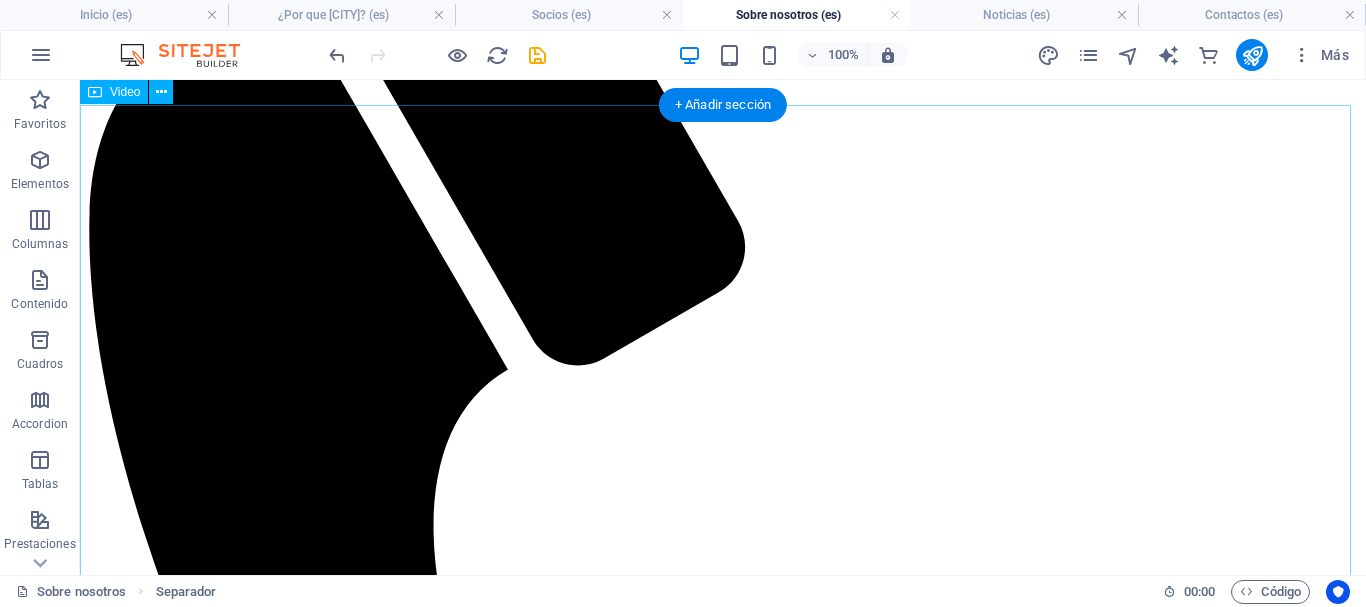 scroll, scrollTop: 0, scrollLeft: 0, axis: both 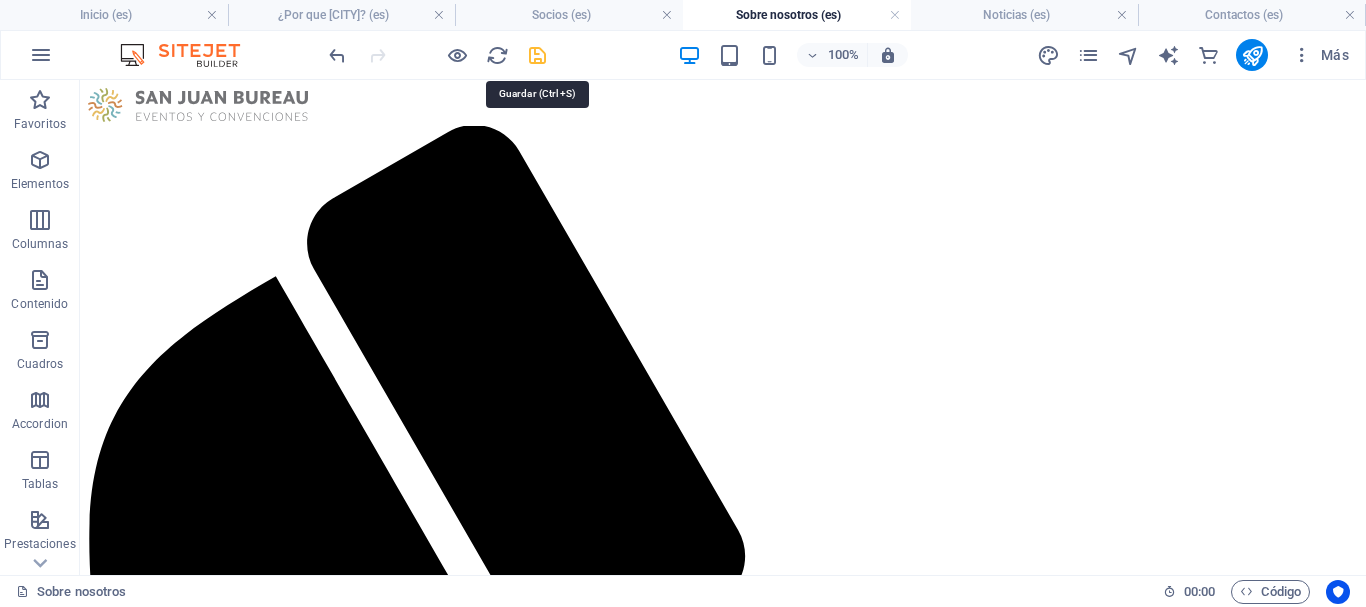 click at bounding box center [537, 55] 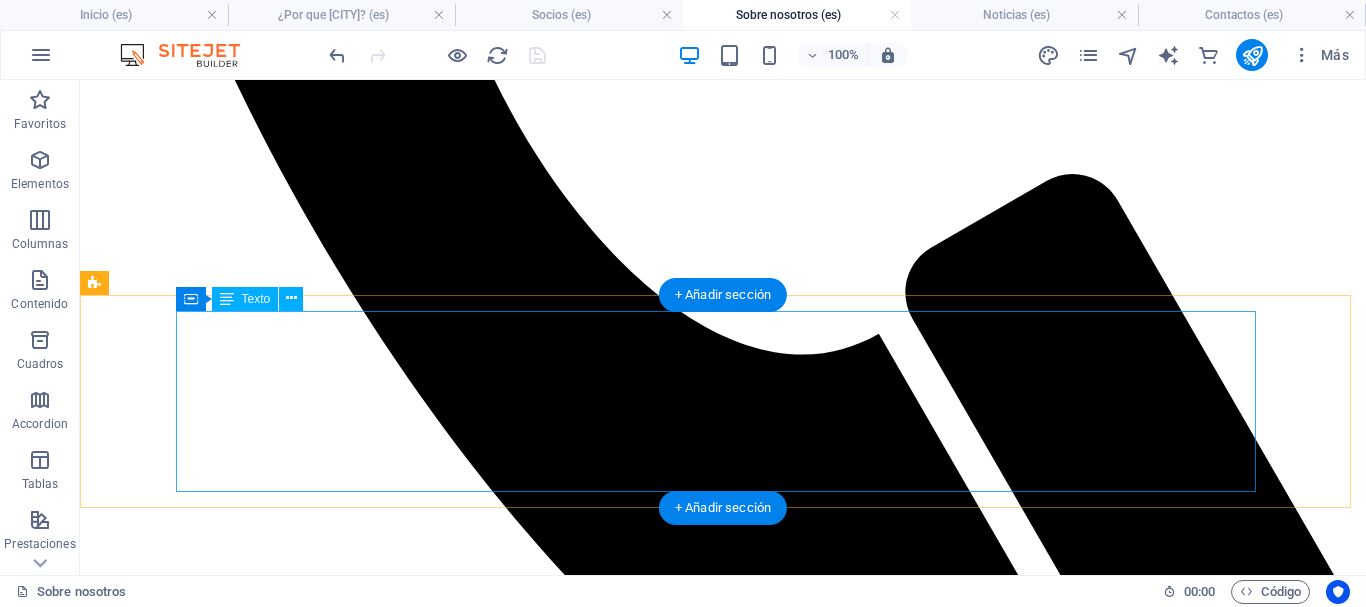 scroll, scrollTop: 1000, scrollLeft: 0, axis: vertical 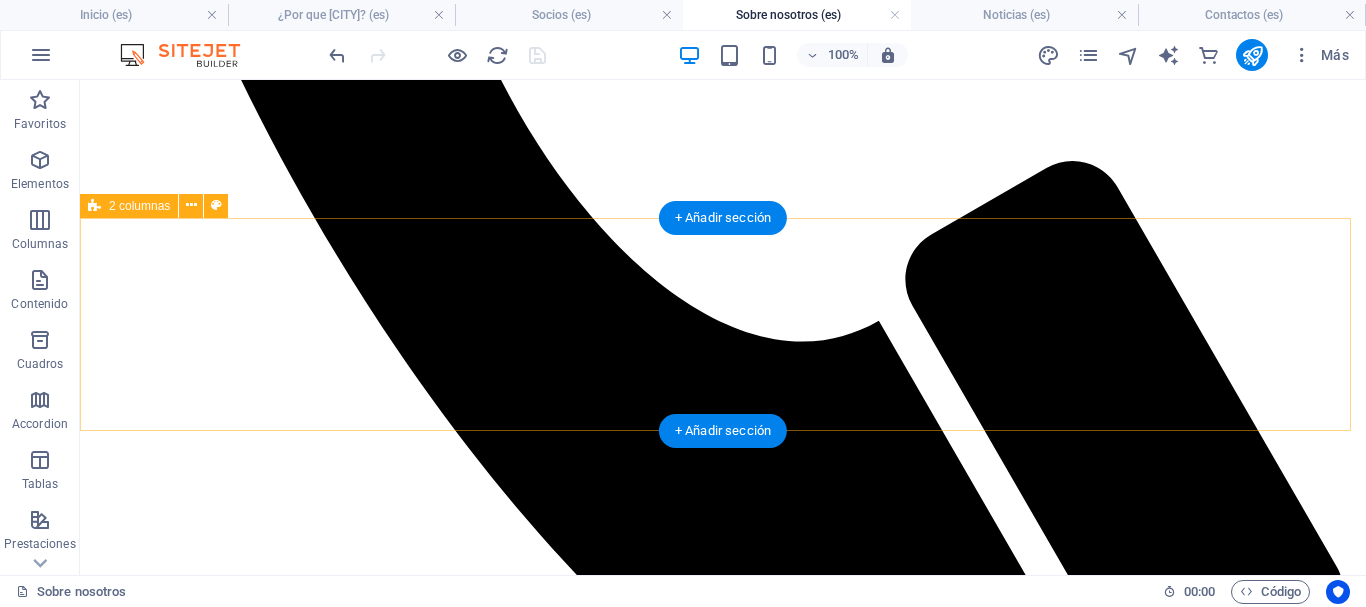 click on "Nuestro Propósito Tenemos el propósito de posicionar a [STATE] en Turismo de Reuniones, a nivel Nacional e Internacional. Estamos trabajando para fortalecer la industria de este segmento en nuestra provincia" at bounding box center [723, 2315] 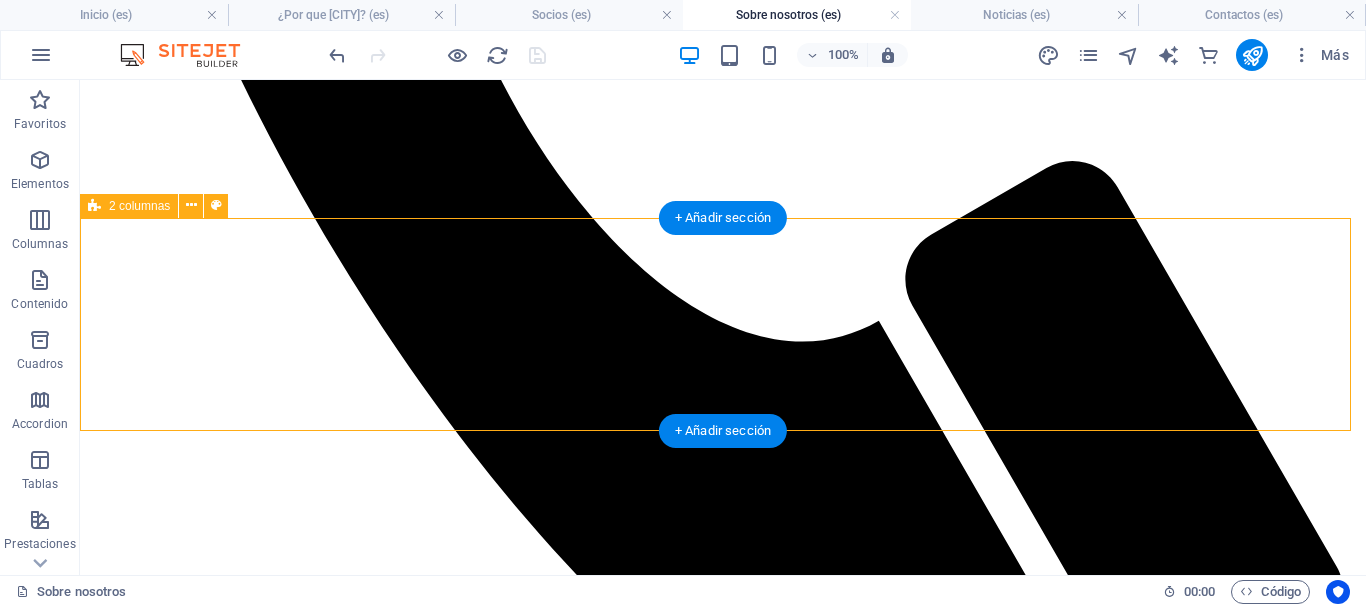 click on "Nuestro Propósito Tenemos el propósito de posicionar a [STATE] en Turismo de Reuniones, a nivel Nacional e Internacional. Estamos trabajando para fortalecer la industria de este segmento en nuestra provincia" at bounding box center [723, 2315] 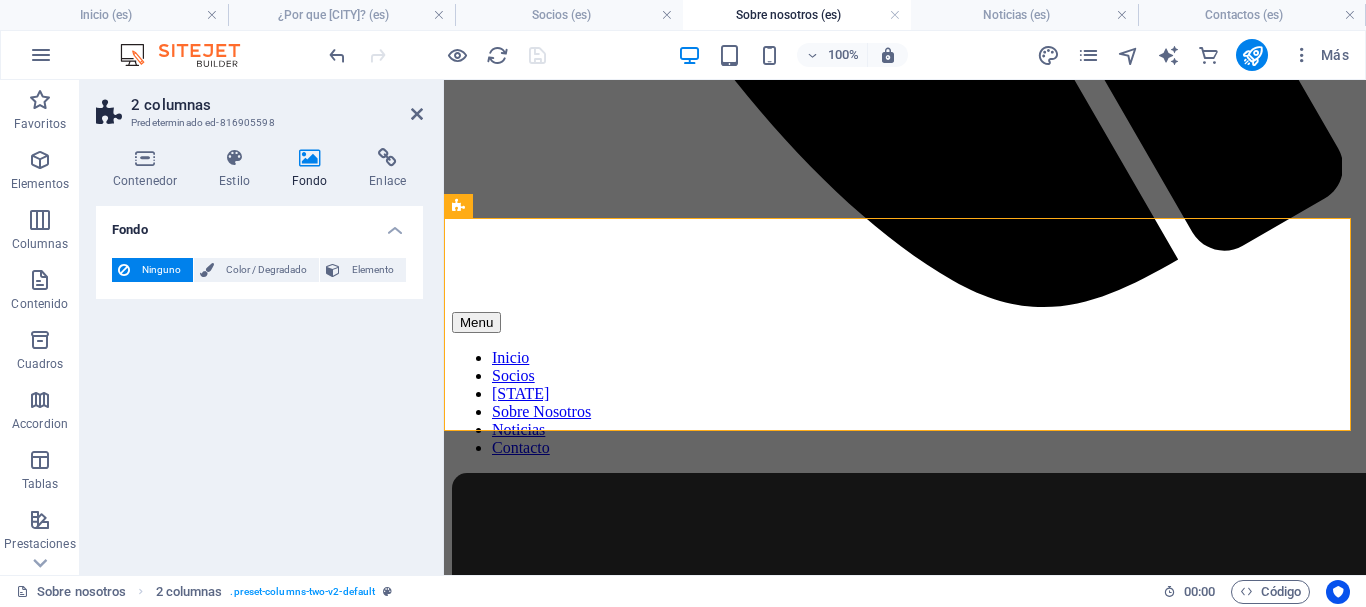 scroll, scrollTop: 786, scrollLeft: 0, axis: vertical 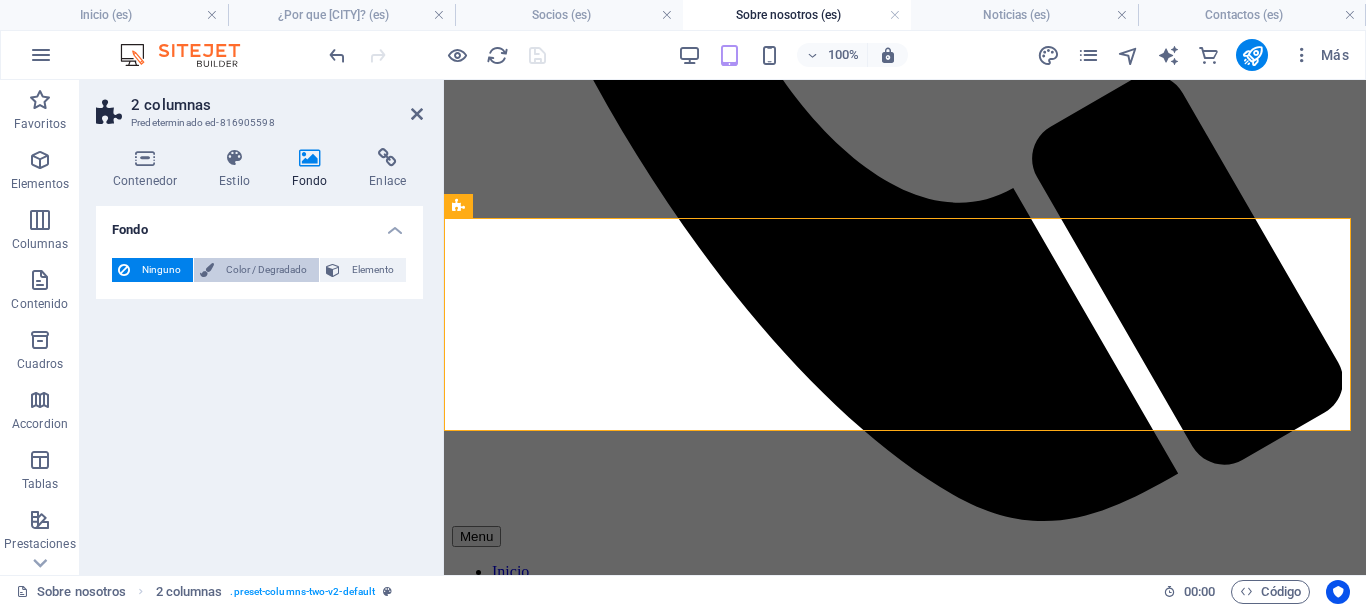 click on "Color / Degradado" at bounding box center [266, 270] 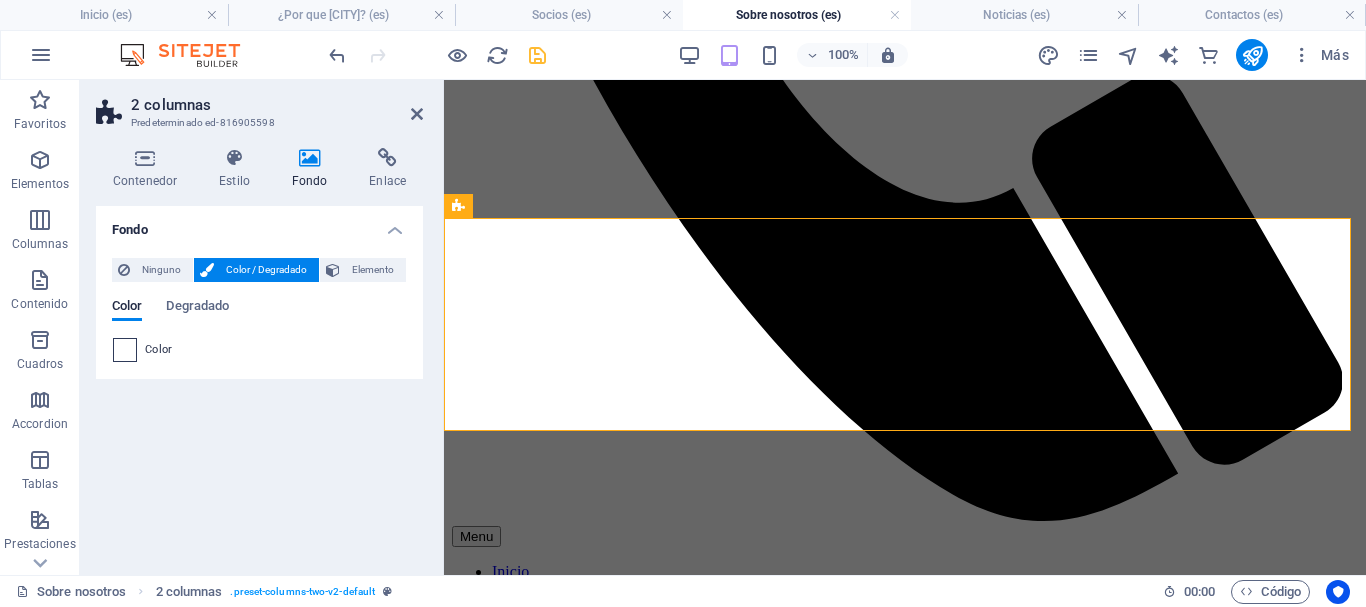 click at bounding box center [125, 350] 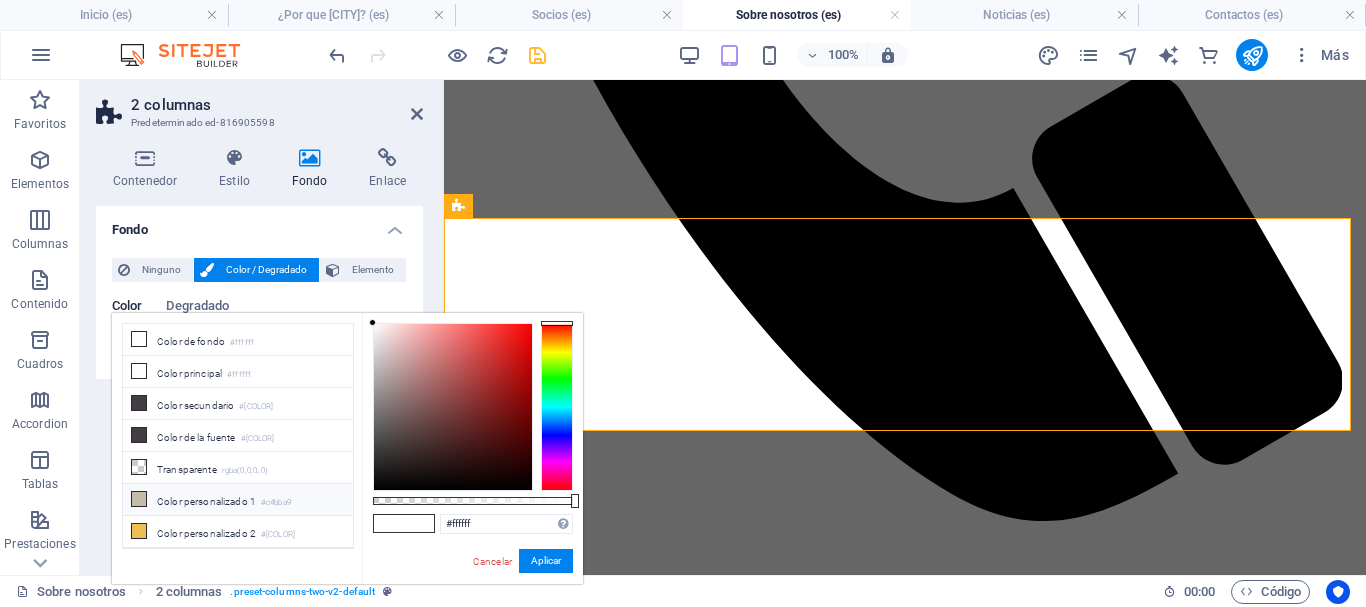 click on "Color personalizado 1
#c4bba9" at bounding box center (238, 500) 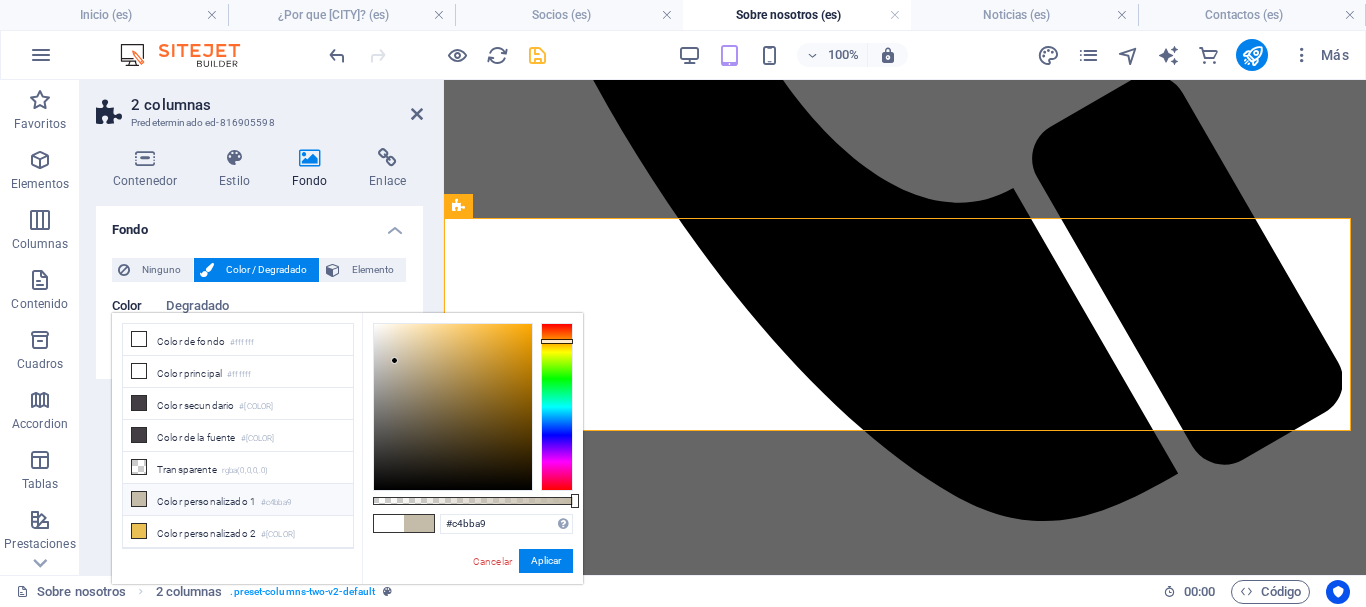 click on "#[COLOR] Formatos soportados #[COLOR] rgb([RGB]) rgba([RGB], [ALPHA]) hsv([HSV]) hsl([HSL]) Cancelar Aplicar" at bounding box center (472, 593) 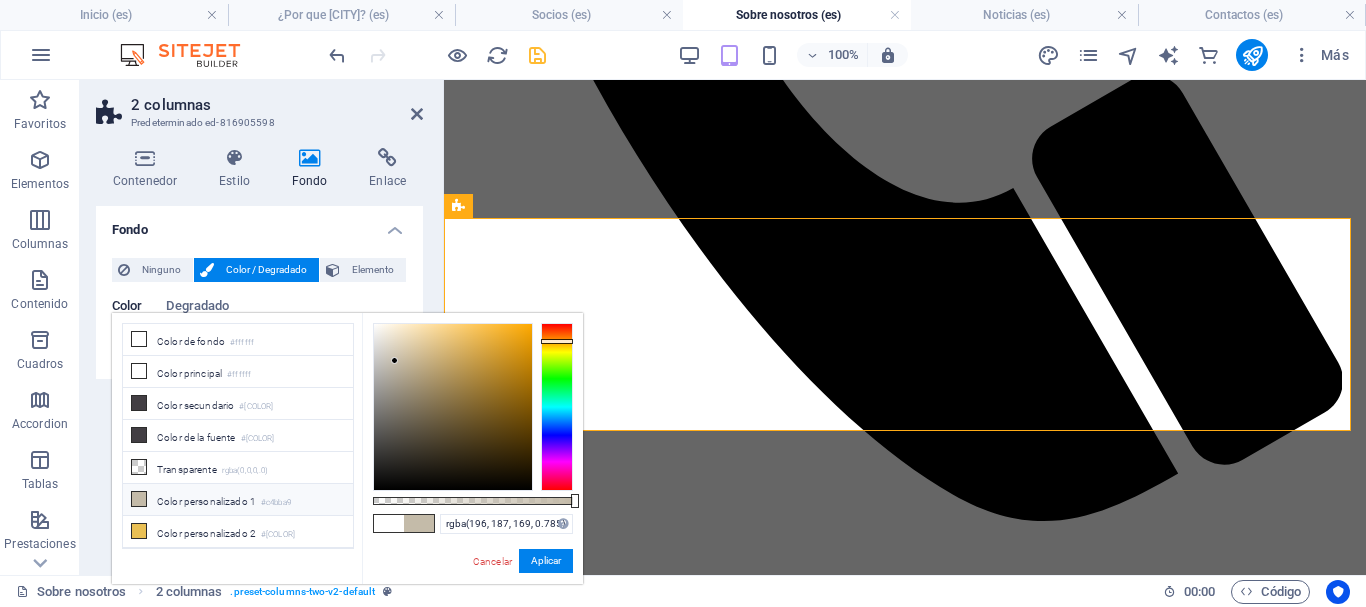click at bounding box center [473, 501] 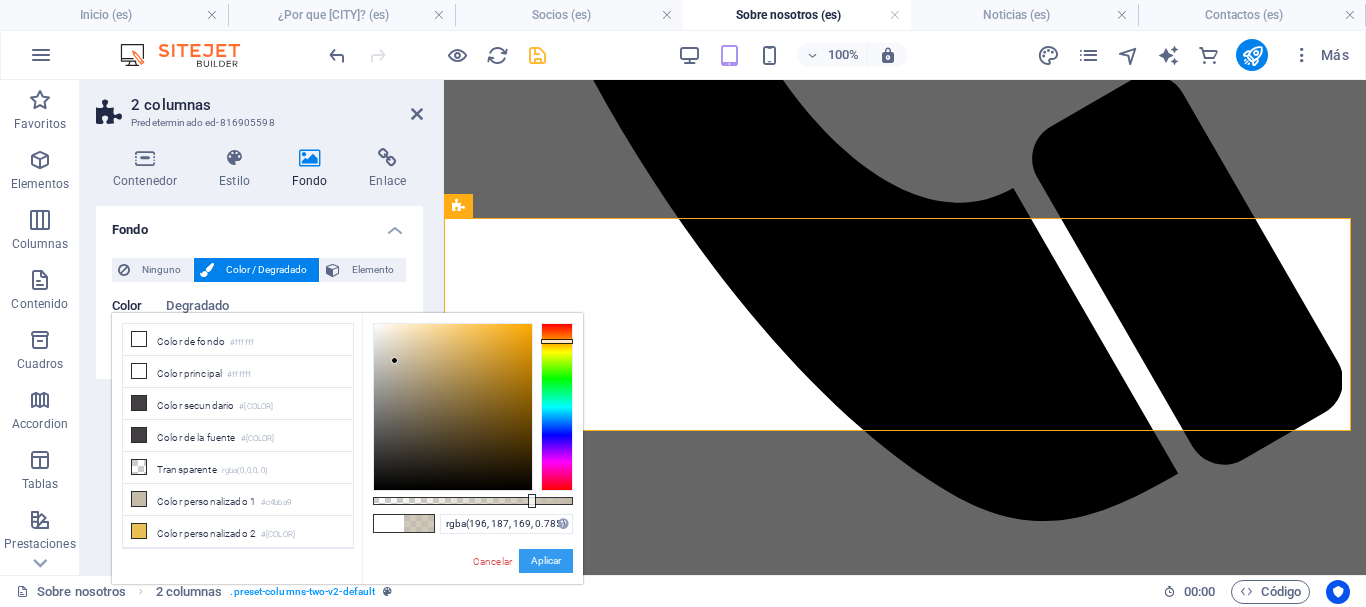 click on "Aplicar" at bounding box center (546, 561) 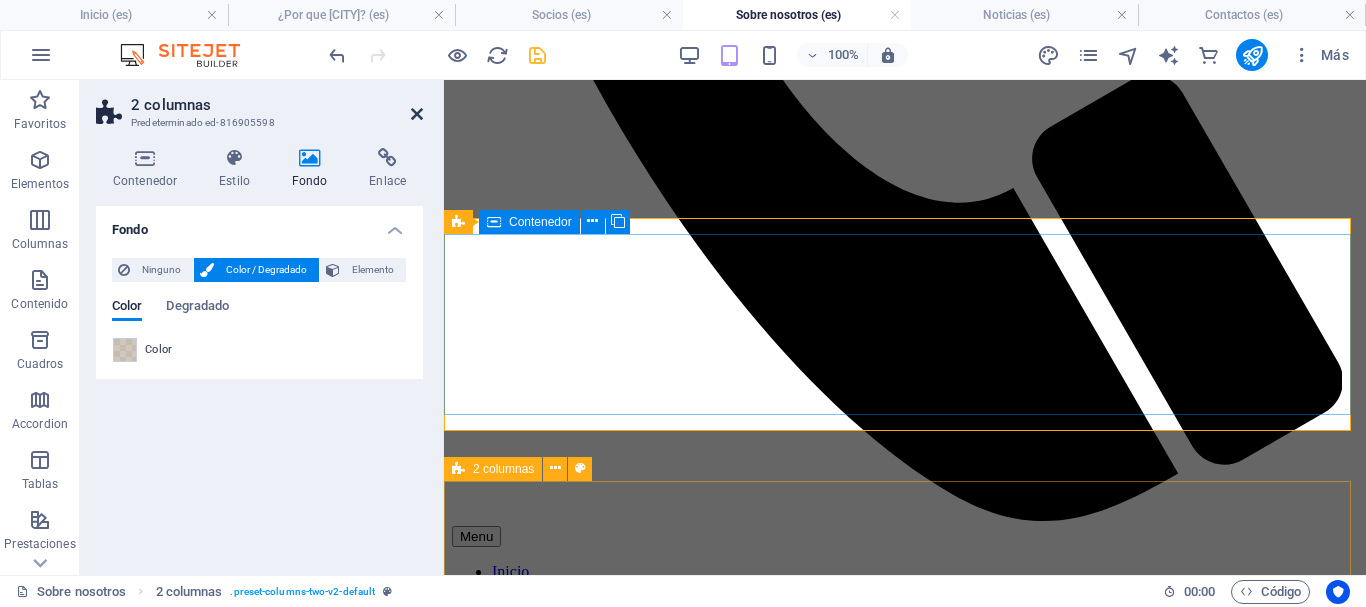 click at bounding box center [417, 114] 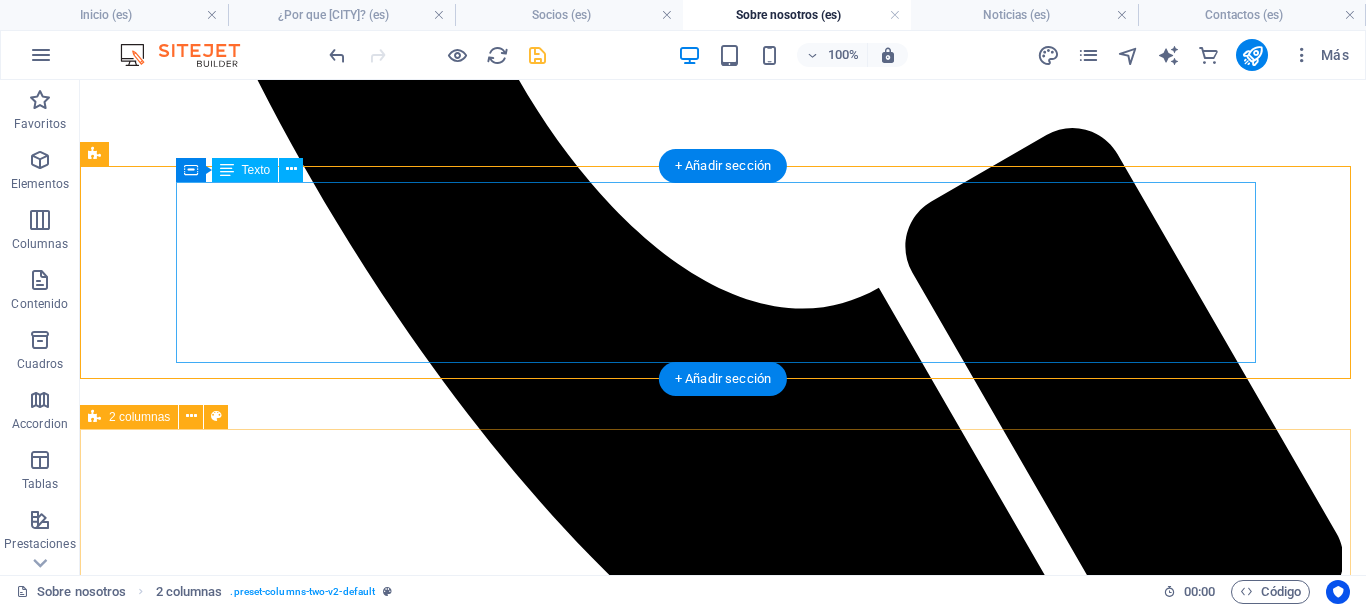 scroll, scrollTop: 1200, scrollLeft: 0, axis: vertical 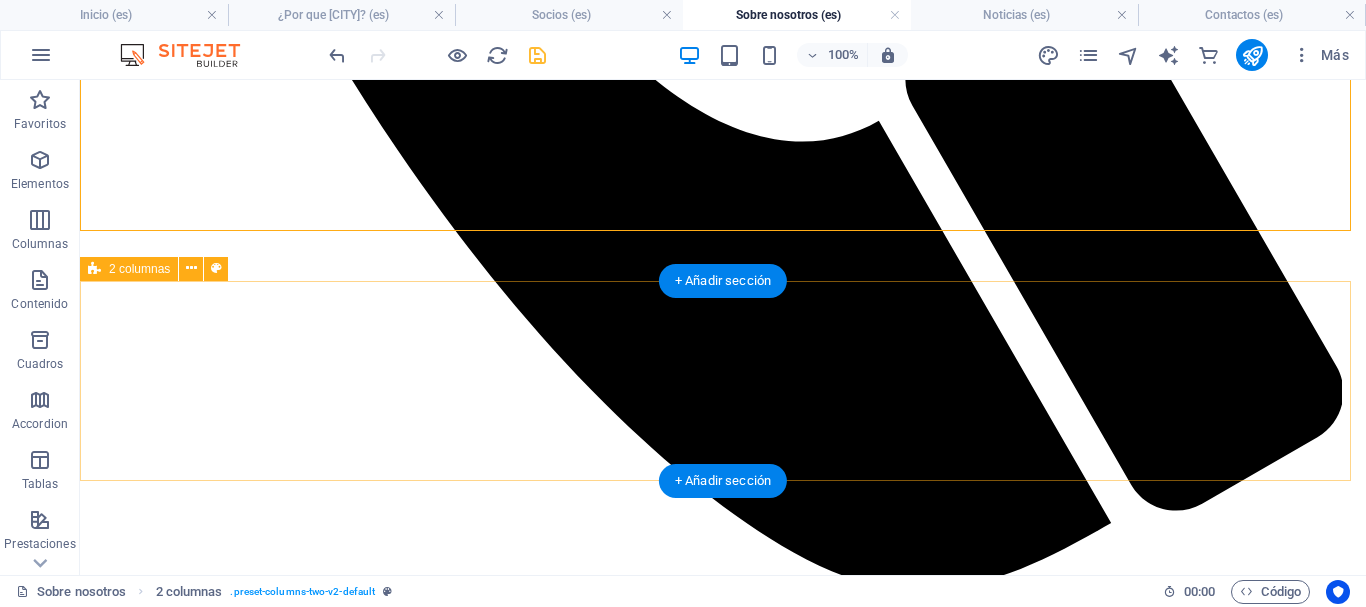 click on "MISÍON Impulsar a [STATE] como destino de turismo de reuniones, generando oportunidades económicas, sociales y culturales. VISIÓN Ser líderes en la captación y organización de eventos de alto impacto en [STATE]. VALORES Profesionalismo - Transparencia Compromiso - Trabajo en equipo" at bounding box center (723, 2381) 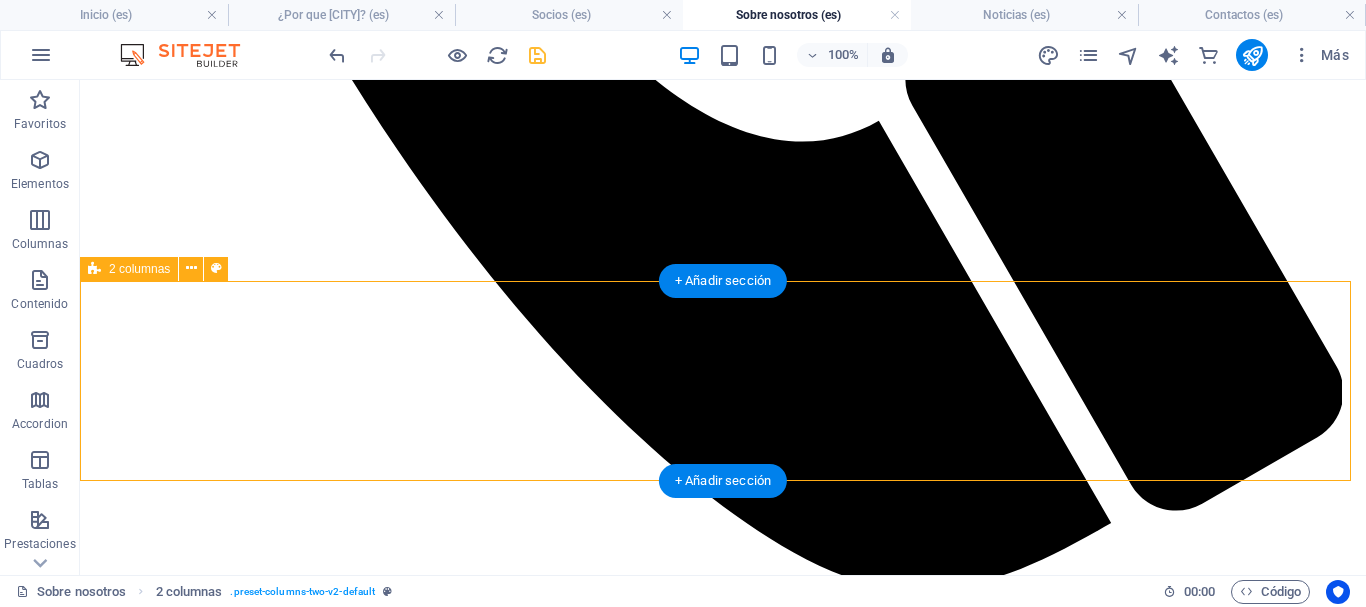 click on "MISÍON Impulsar a [STATE] como destino de turismo de reuniones, generando oportunidades económicas, sociales y culturales. VISIÓN Ser líderes en la captación y organización de eventos de alto impacto en [STATE]. VALORES Profesionalismo - Transparencia Compromiso - Trabajo en equipo" at bounding box center [723, 2381] 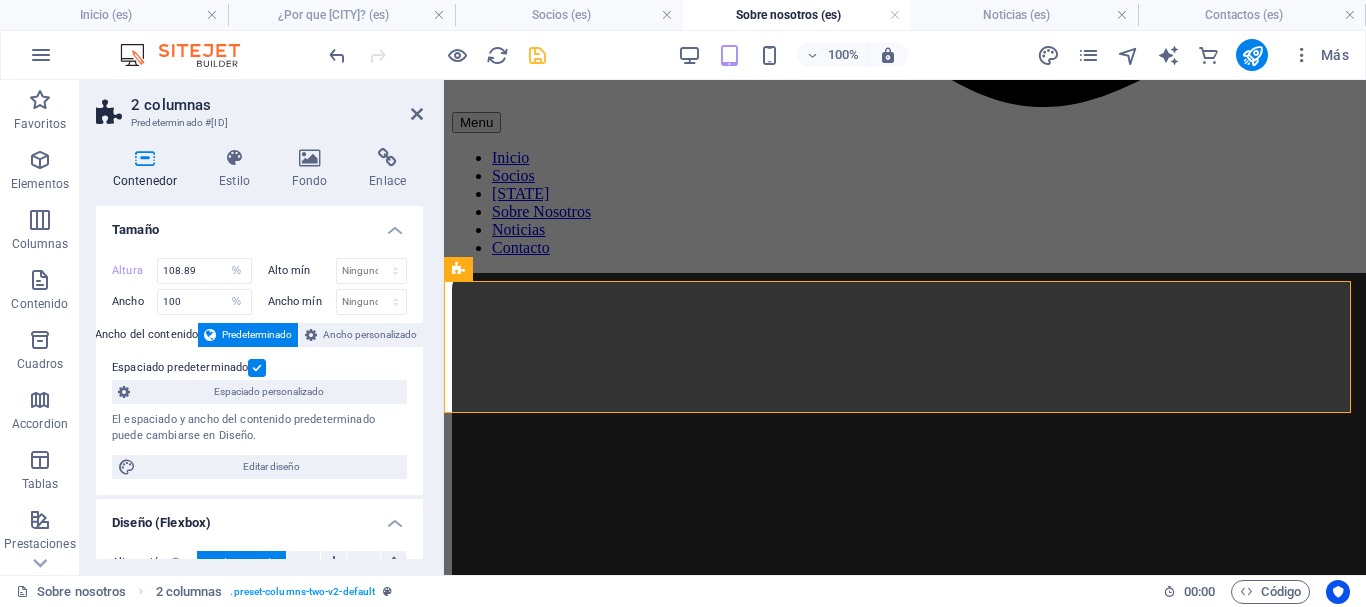 click on "Fondo" at bounding box center [314, 169] 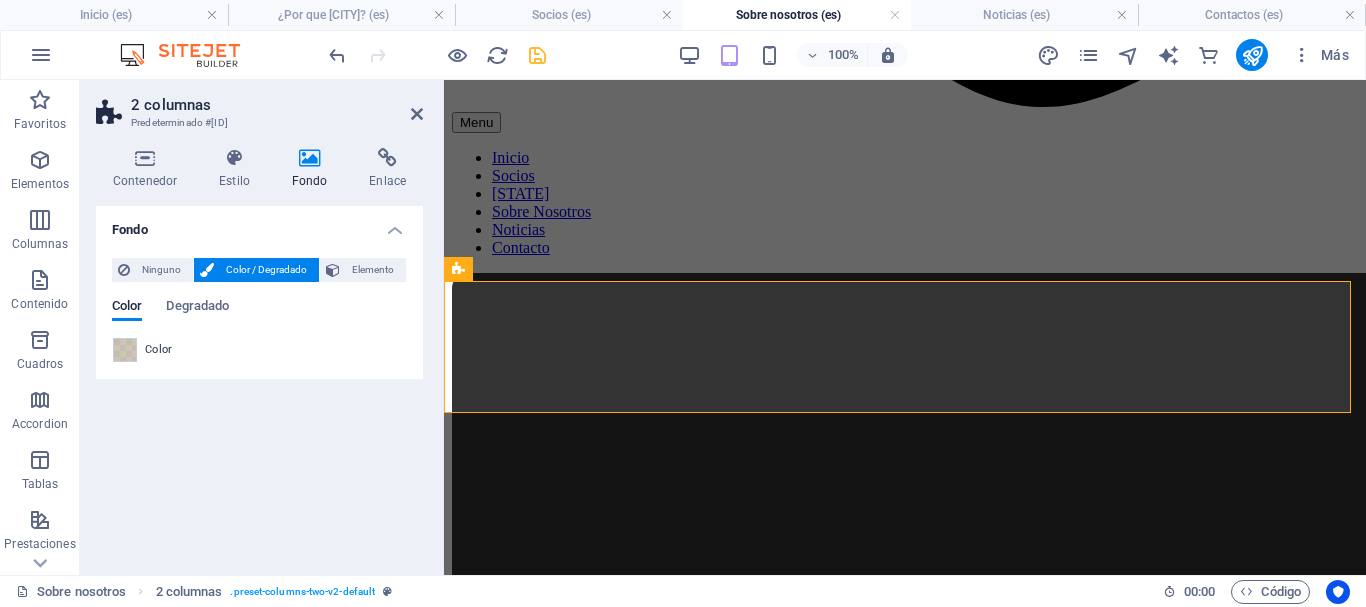 scroll, scrollTop: 986, scrollLeft: 0, axis: vertical 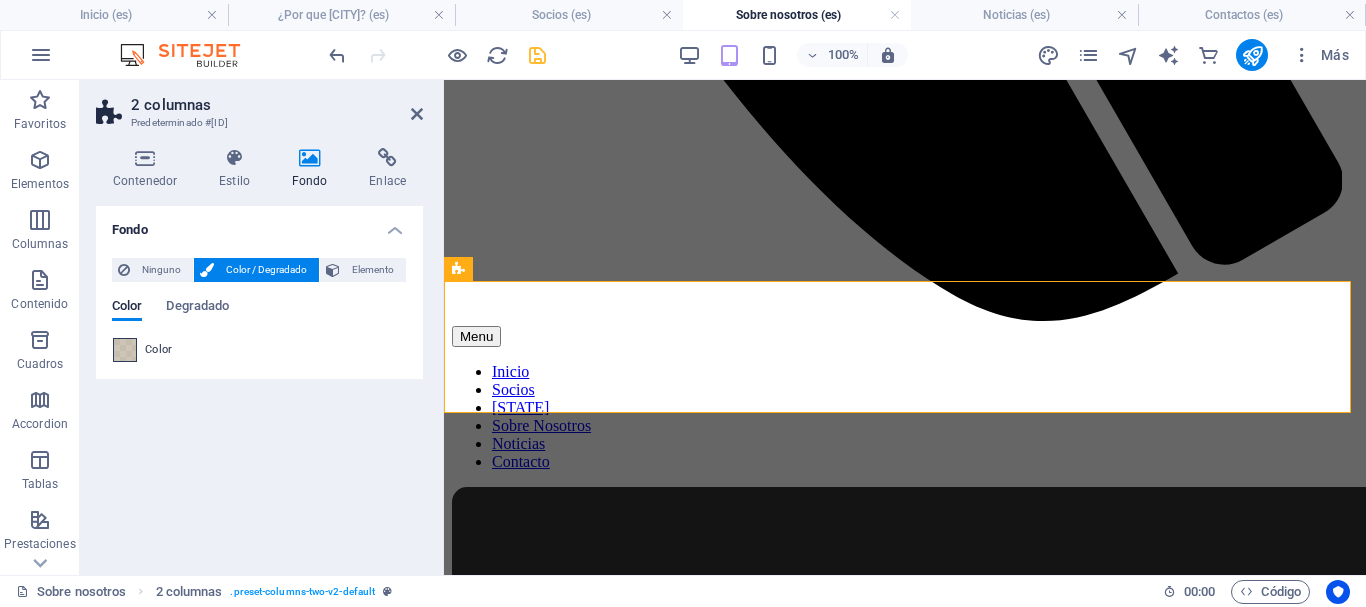 click at bounding box center (125, 350) 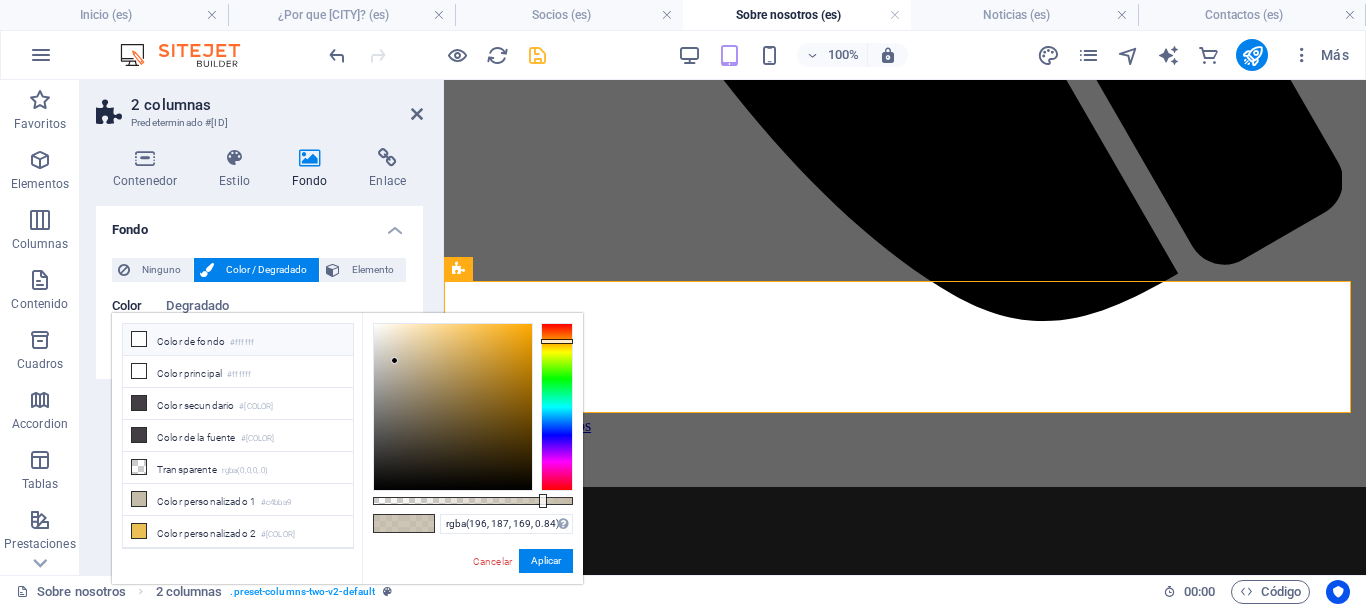 click on "Color de fondo
#ffffff" at bounding box center (238, 340) 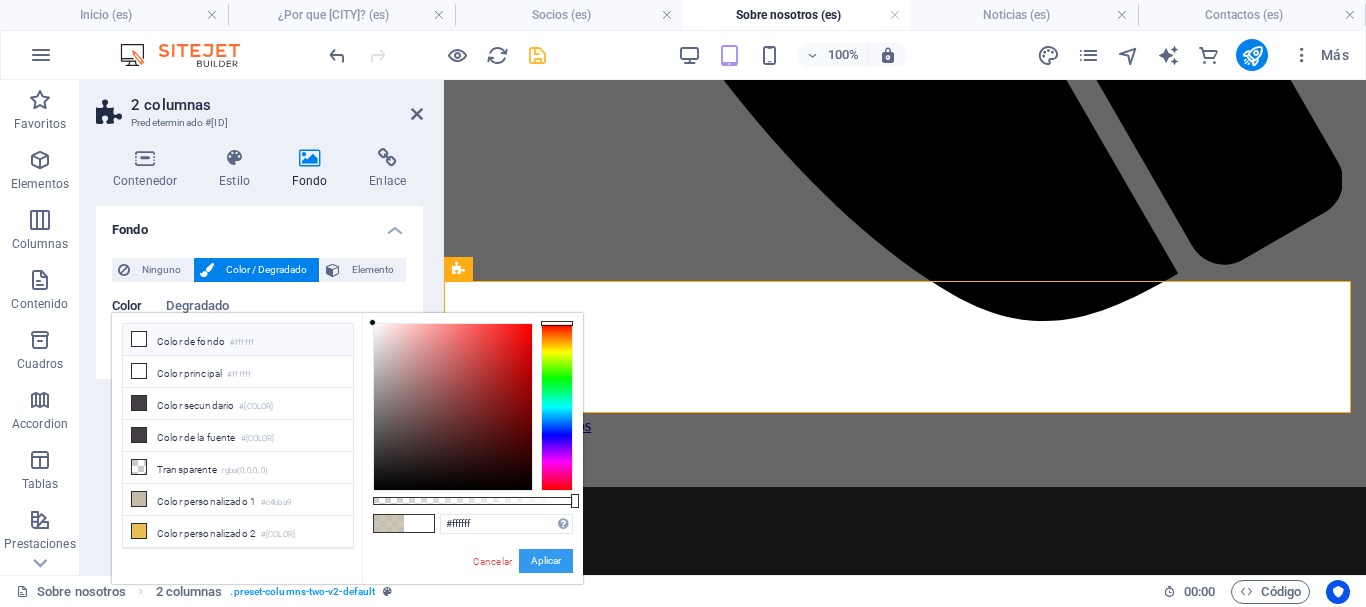 click on "Aplicar" at bounding box center (546, 561) 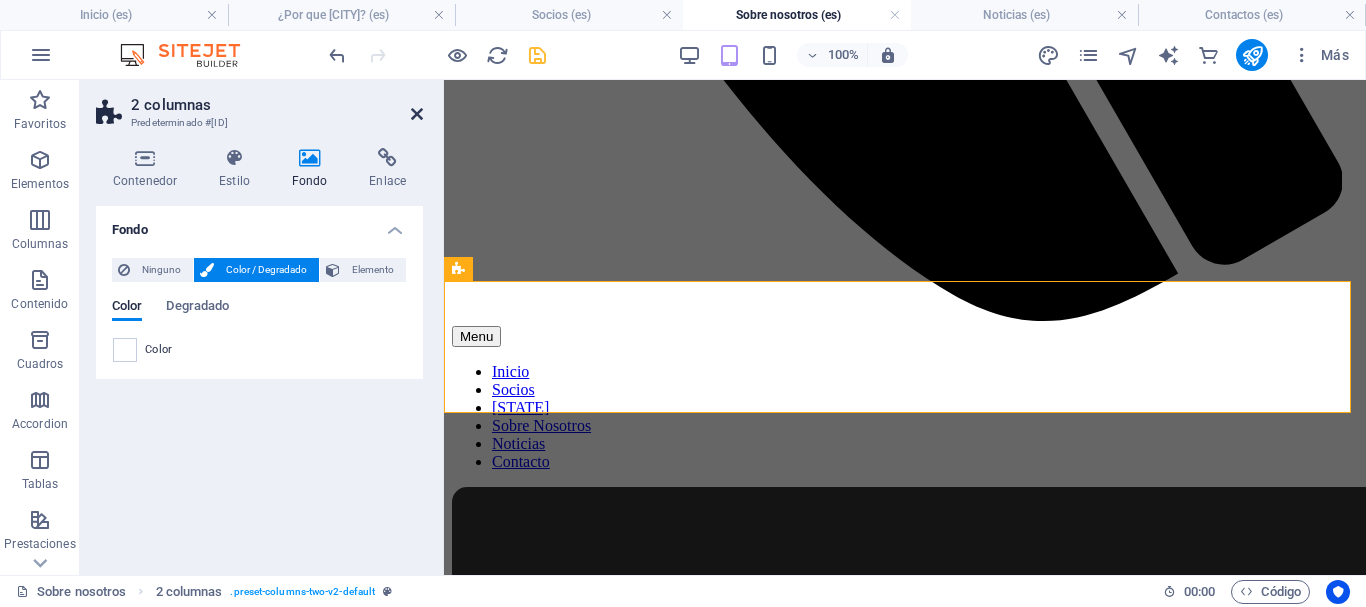 click at bounding box center [417, 114] 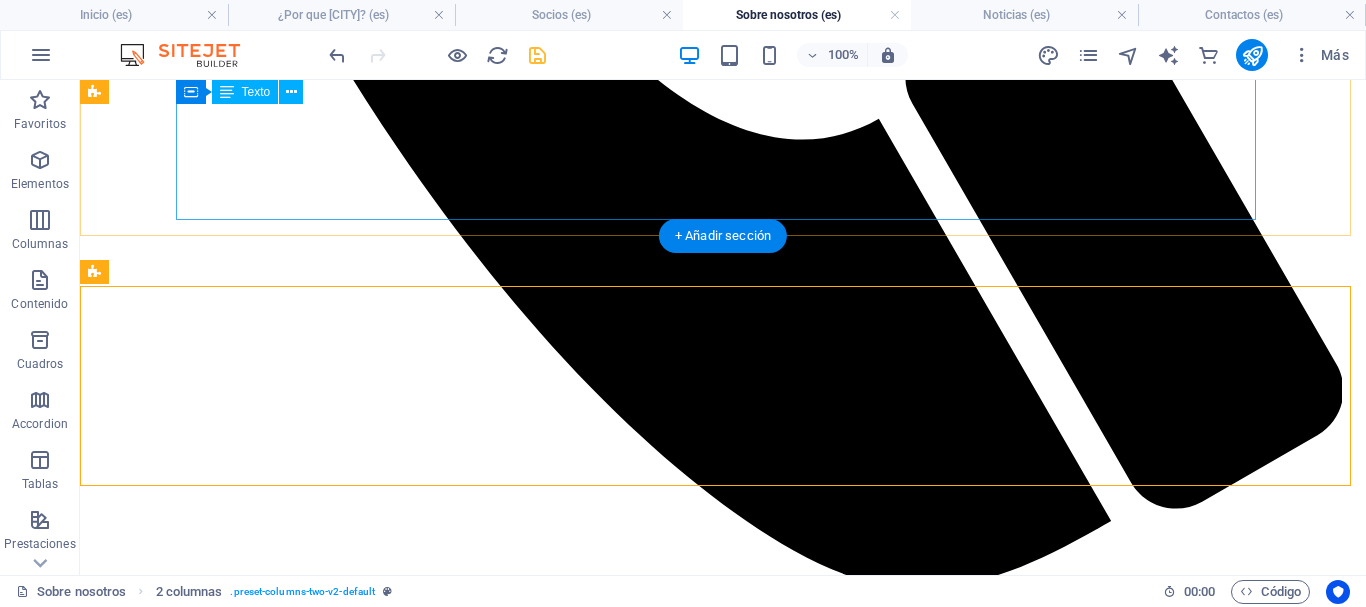 scroll, scrollTop: 1200, scrollLeft: 0, axis: vertical 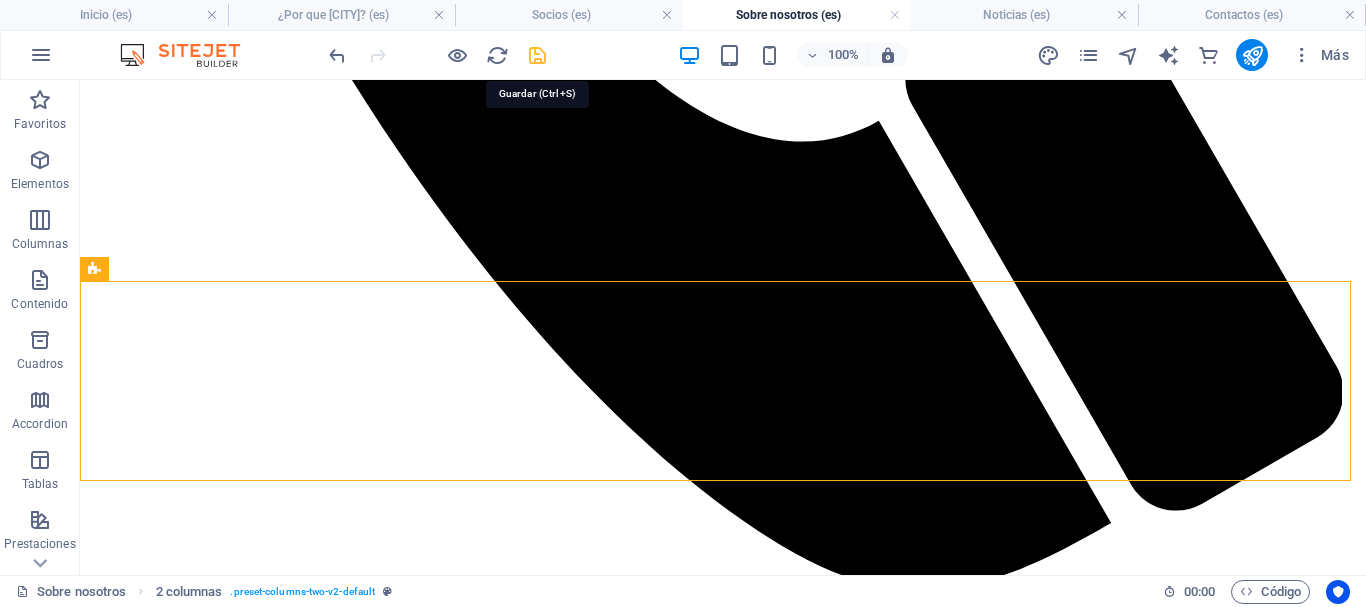 drag, startPoint x: 541, startPoint y: 53, endPoint x: 526, endPoint y: 146, distance: 94.20191 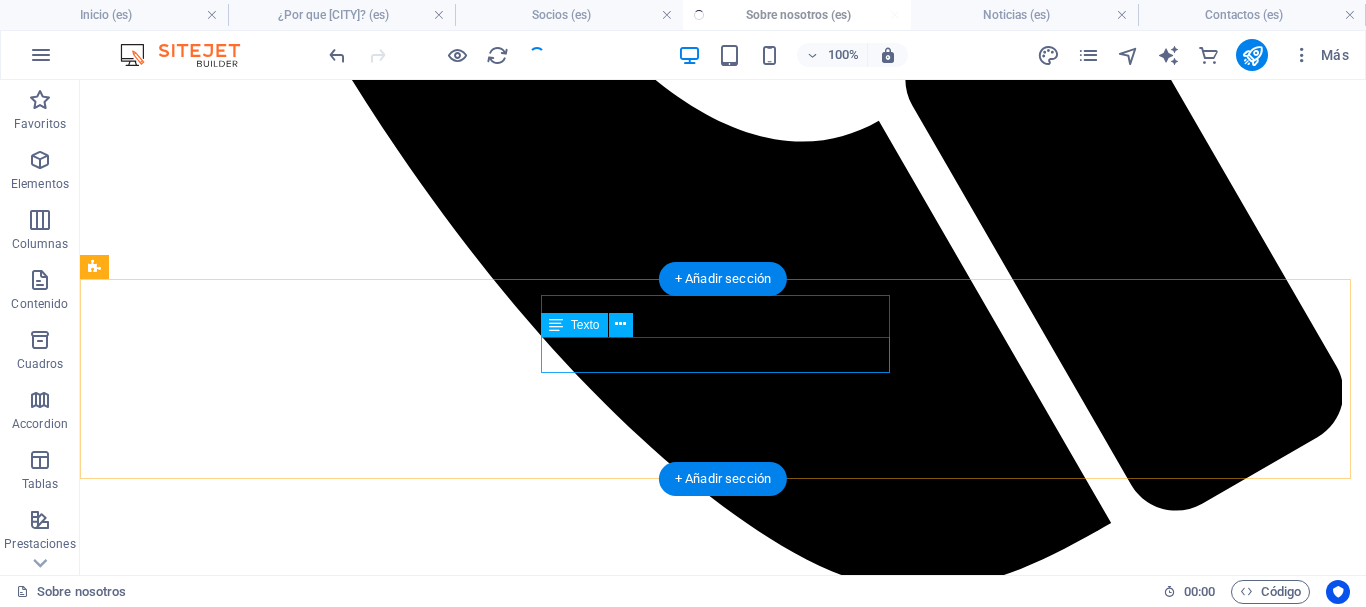 scroll, scrollTop: 1500, scrollLeft: 0, axis: vertical 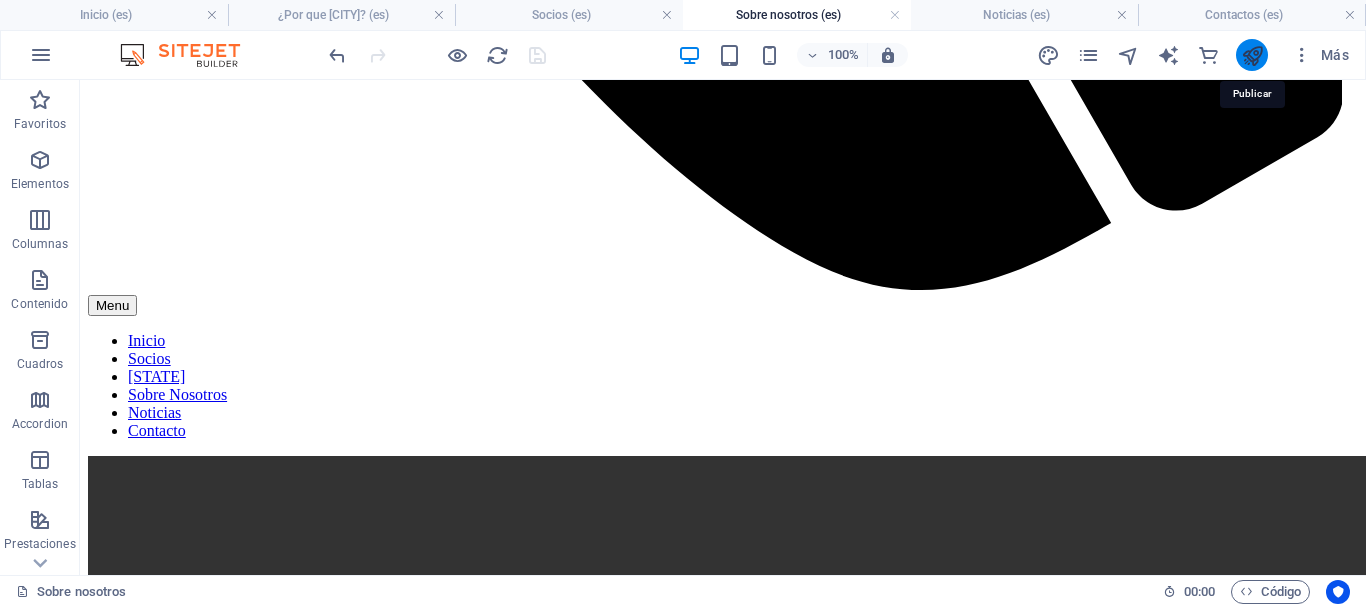 click at bounding box center (1252, 55) 